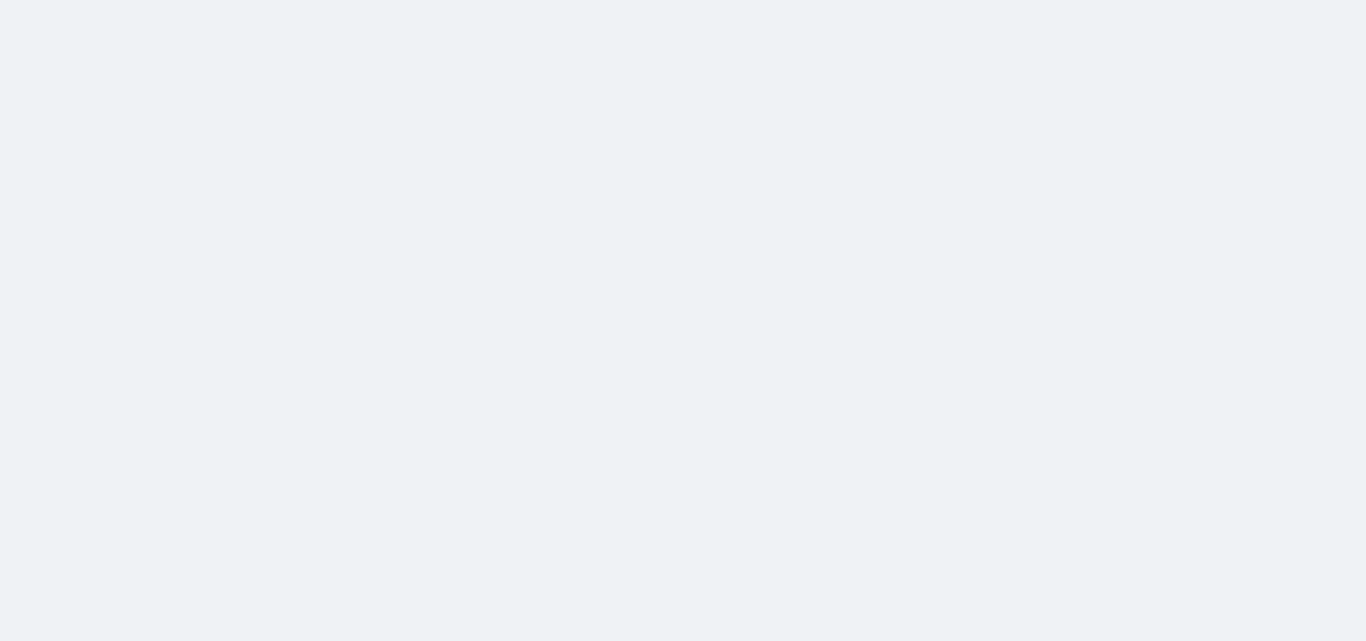 scroll, scrollTop: 0, scrollLeft: 0, axis: both 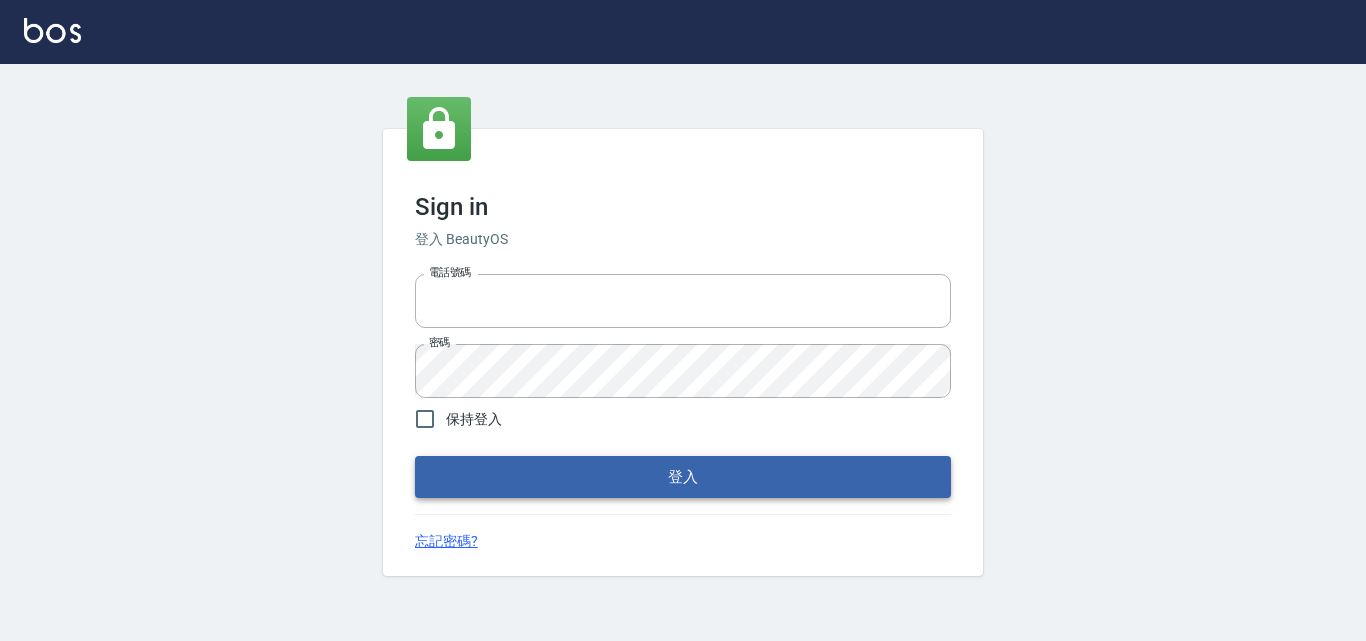 type on "0915014149" 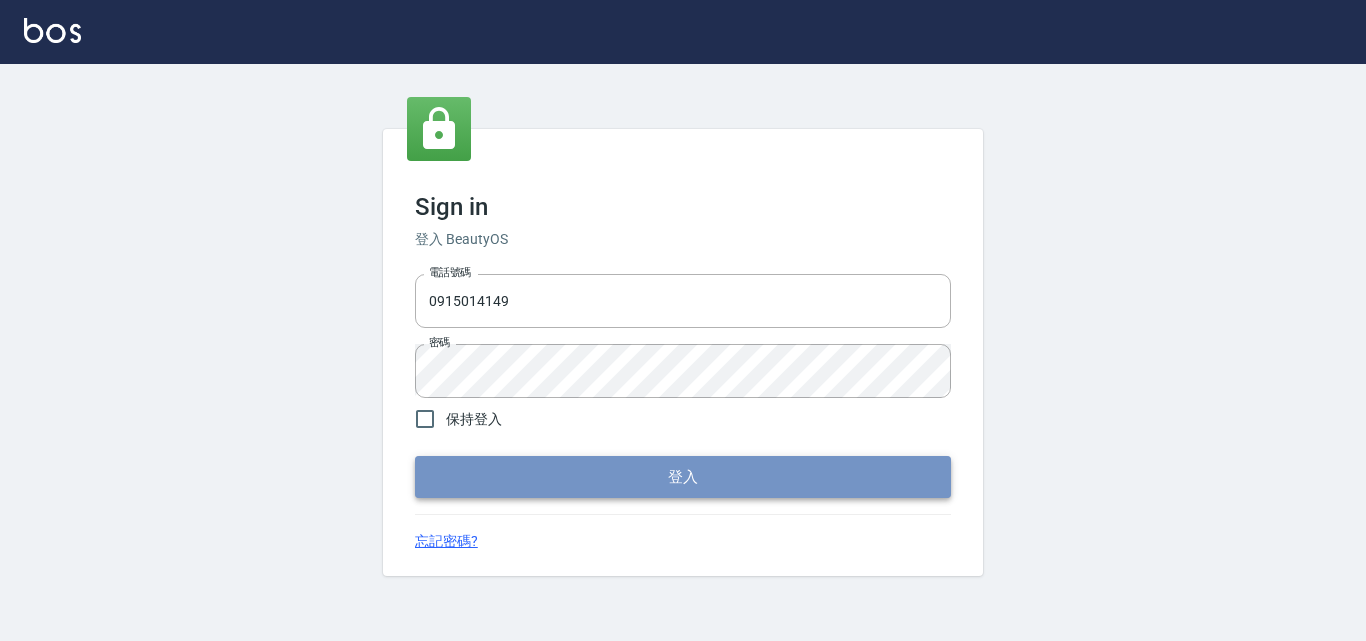 click on "登入" at bounding box center [683, 477] 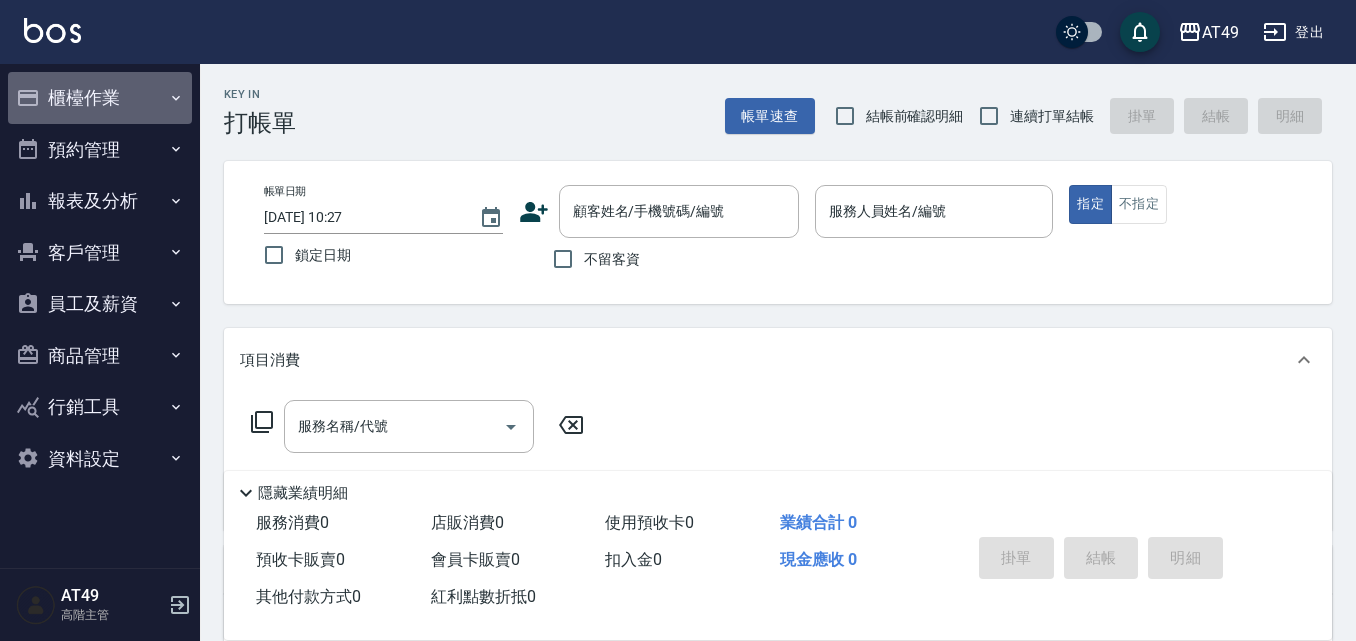 click on "櫃檯作業" at bounding box center (100, 98) 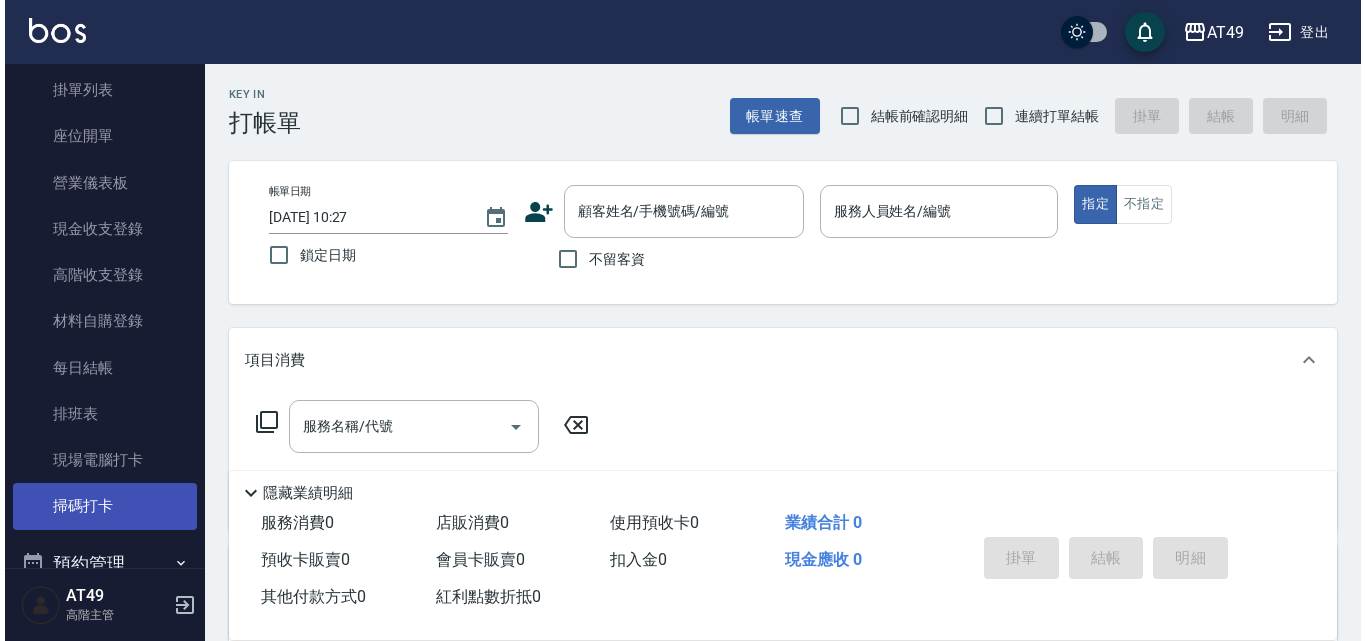 scroll, scrollTop: 200, scrollLeft: 0, axis: vertical 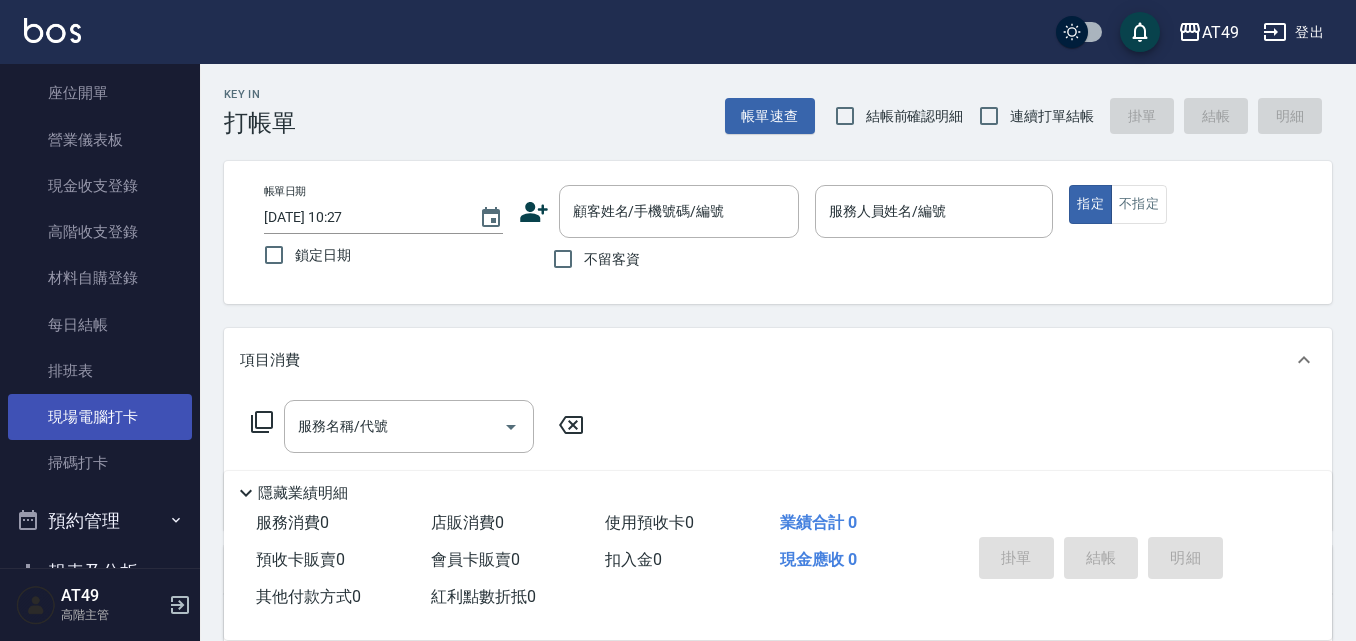 click on "現場電腦打卡" at bounding box center [100, 417] 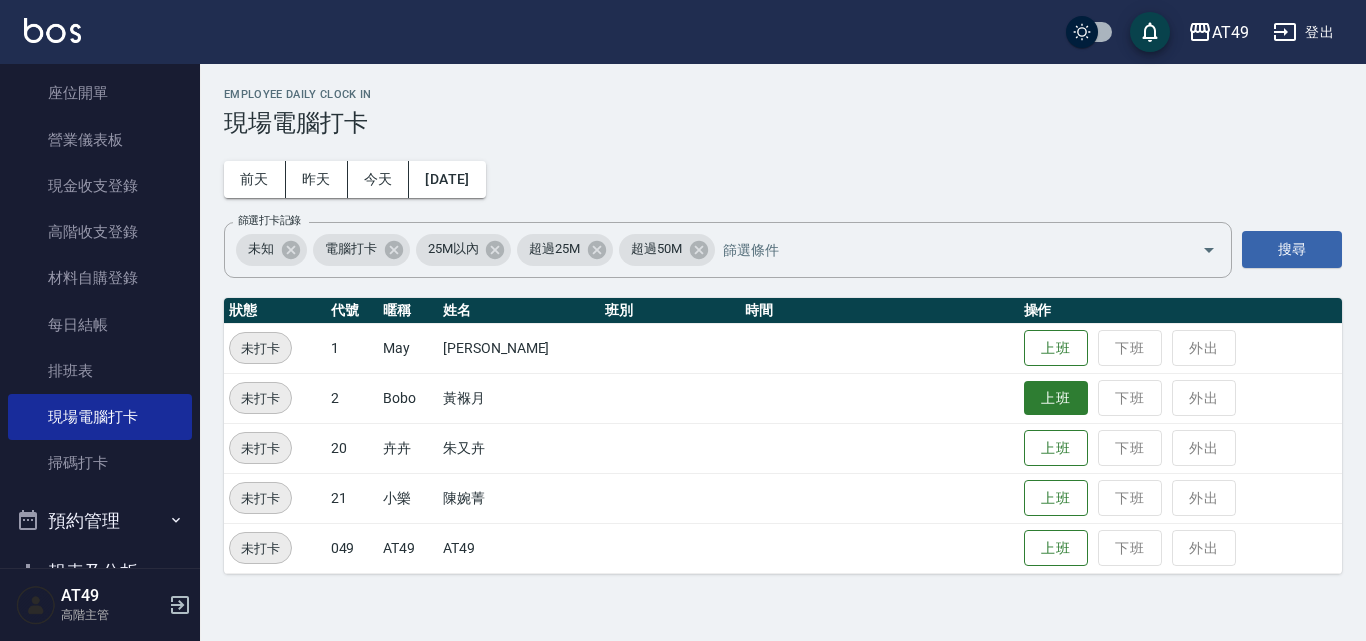 click on "上班" at bounding box center [1056, 398] 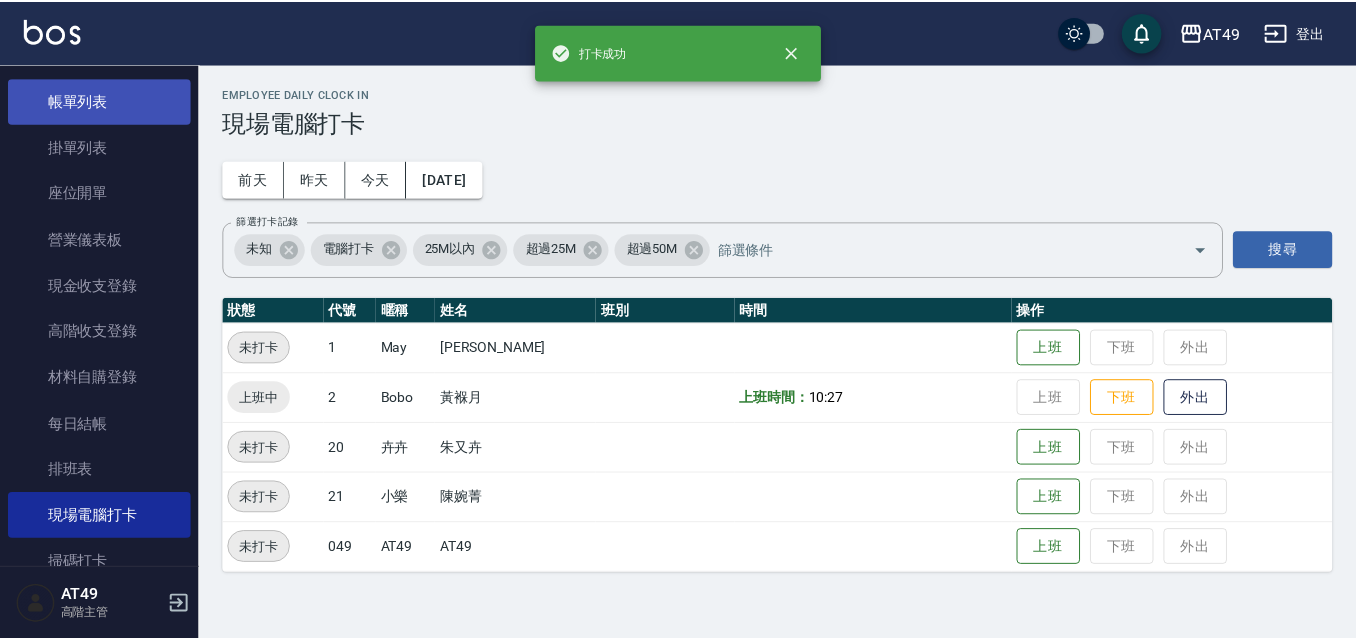 scroll, scrollTop: 0, scrollLeft: 0, axis: both 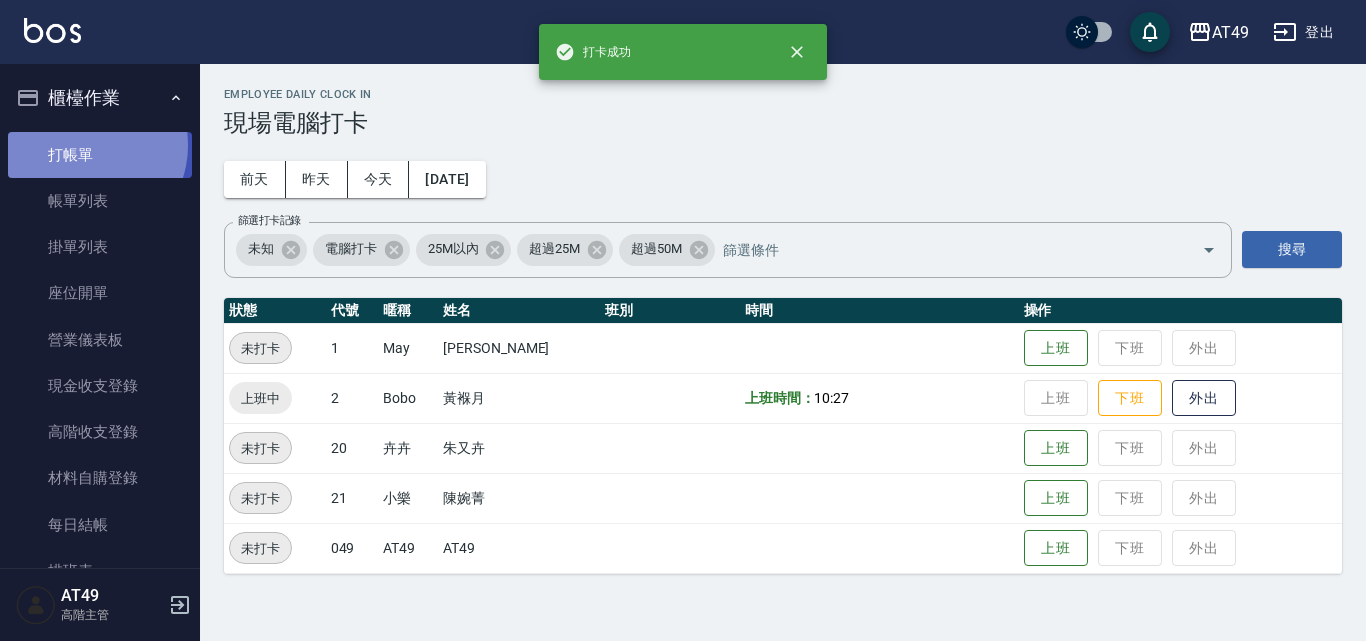 click on "打帳單" at bounding box center (100, 155) 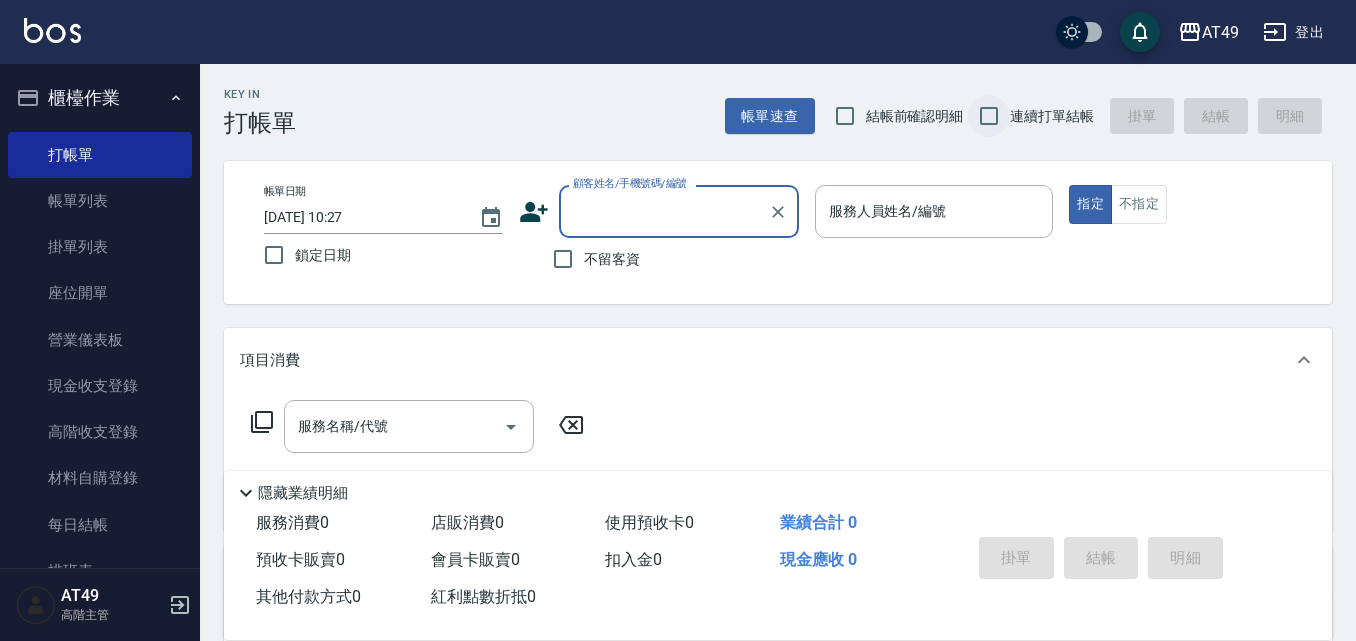 click on "連續打單結帳" at bounding box center (1052, 116) 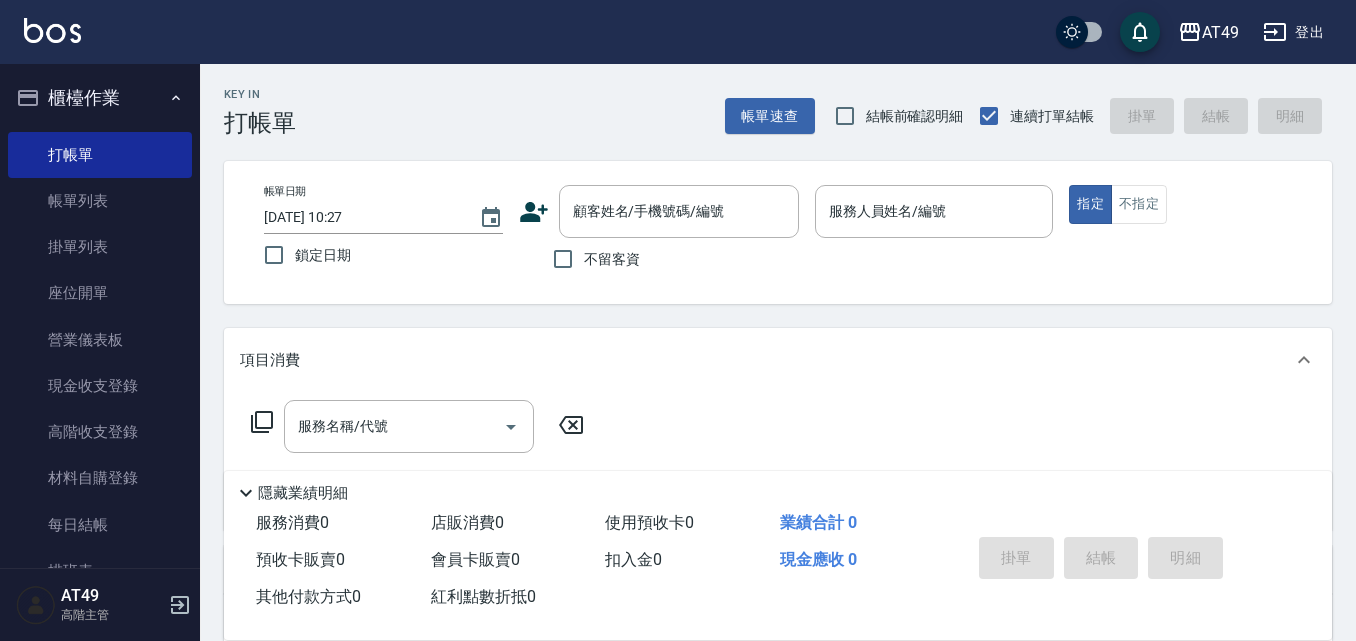 click on "帳單速查 結帳前確認明細 連續打單結帳 掛單 結帳 明細" at bounding box center (1028, 116) 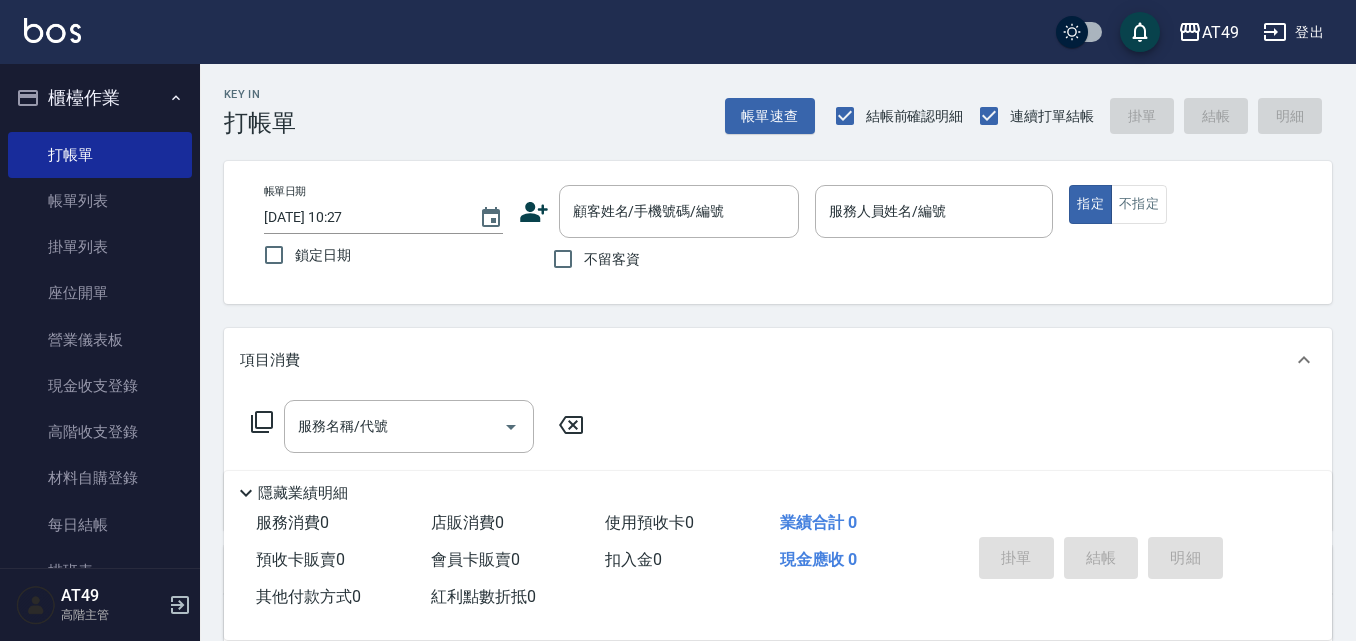 click on "不留客資" at bounding box center (612, 259) 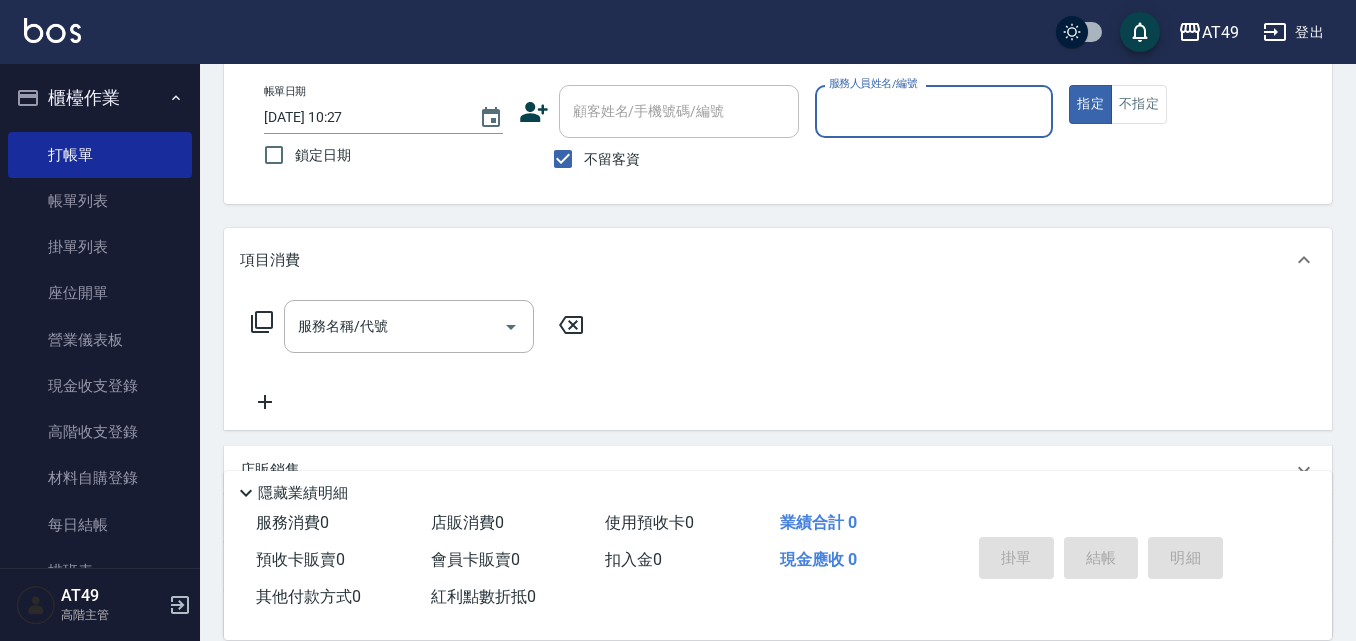 scroll, scrollTop: 0, scrollLeft: 0, axis: both 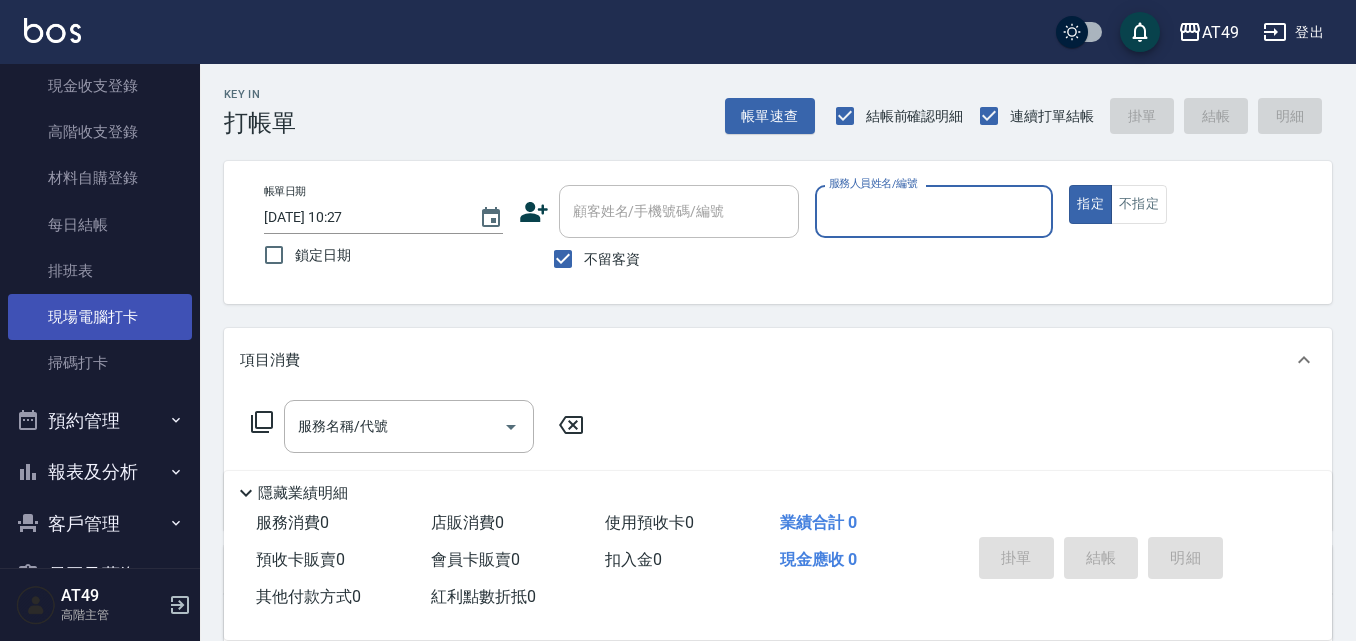 click on "現場電腦打卡" at bounding box center (100, 317) 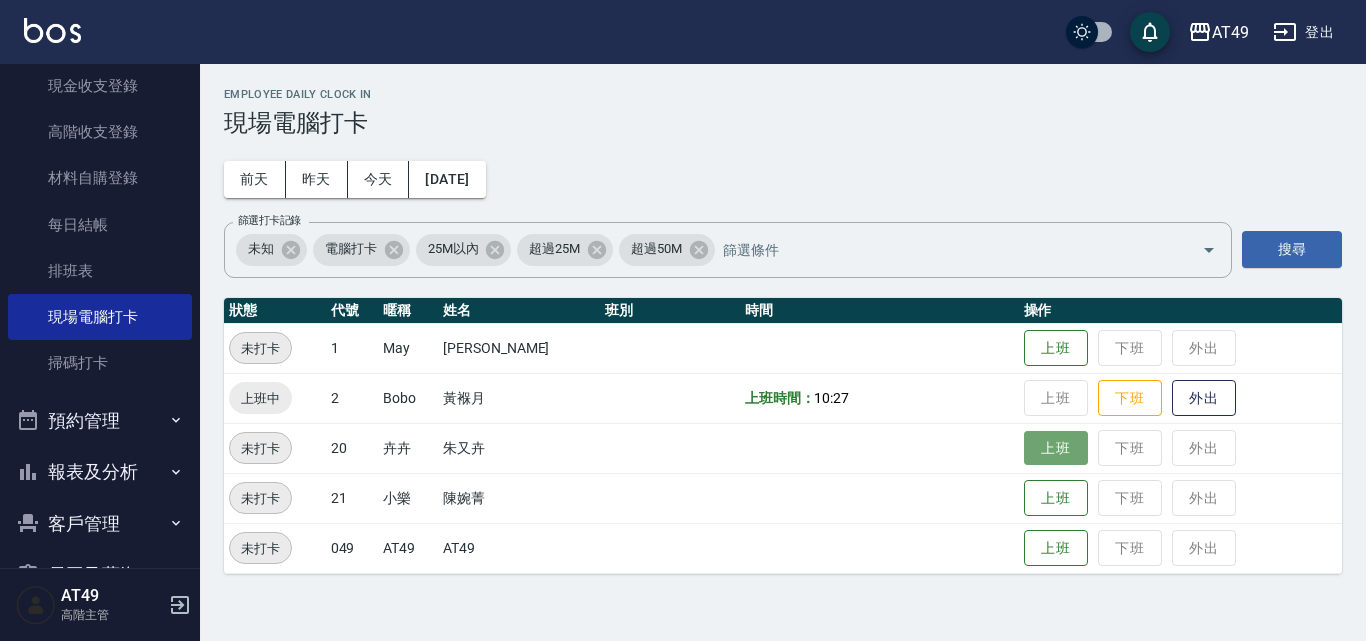 click on "上班" at bounding box center [1056, 448] 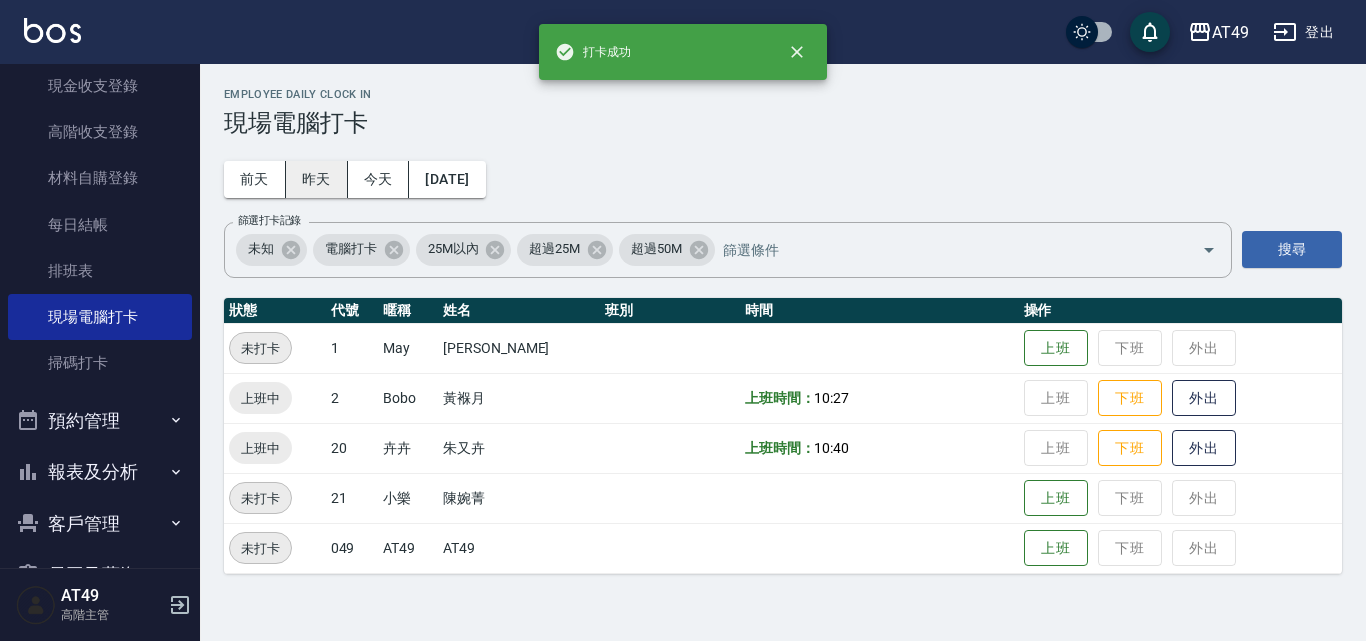 click on "昨天" at bounding box center [317, 179] 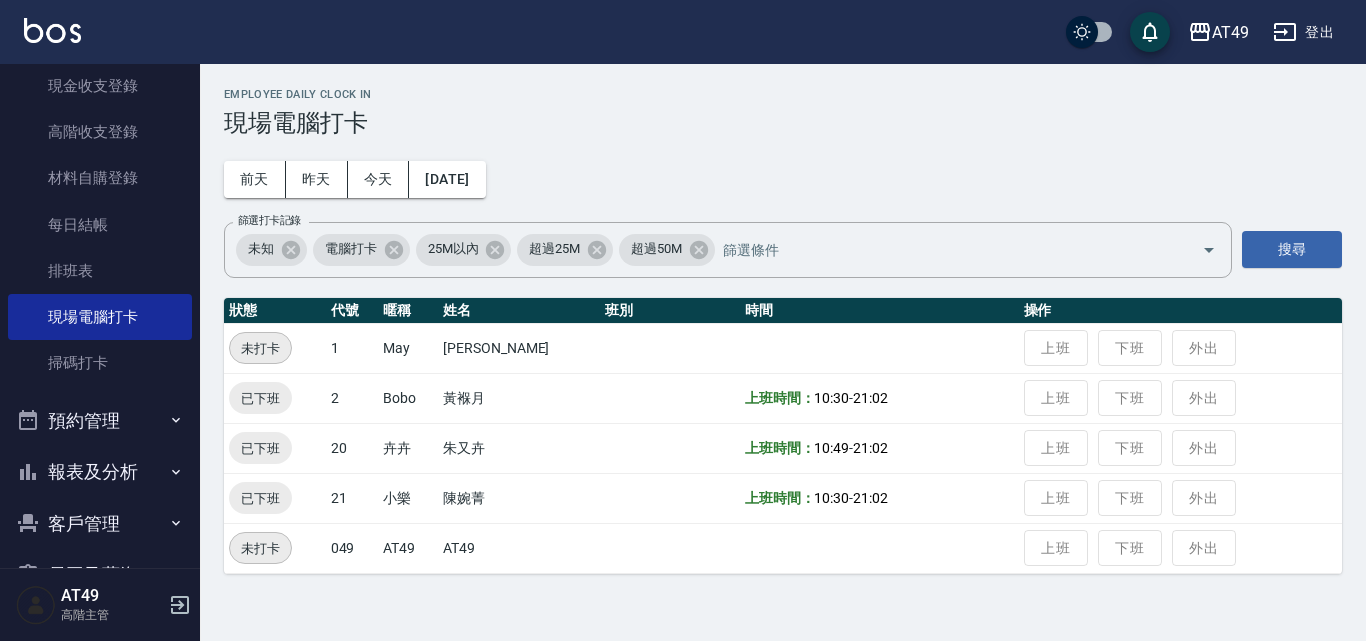 click on "Employee Daily Clock In 現場電腦打卡 前天 昨天 今天 2025/07/15 篩選打卡記錄 未知 電腦打卡 25M以內 超過25M 超過50M 篩選打卡記錄 搜尋 狀態 代號 暱稱 姓名 班別 時間 操作 未打卡 1 May 李淑珠 上班 下班 外出 已下班 2 Bobo 黃褓月 上班時間： 10:30  -  21:02 上班 下班 外出 已下班 20 卉卉 朱又卉 上班時間： 10:49  -  21:02 上班 下班 外出 已下班 21 小樂 陳婉菁 上班時間： 10:30  -  21:02 上班 下班 外出 未打卡 049 AT49 AT49 上班 下班 外出" at bounding box center [783, 331] 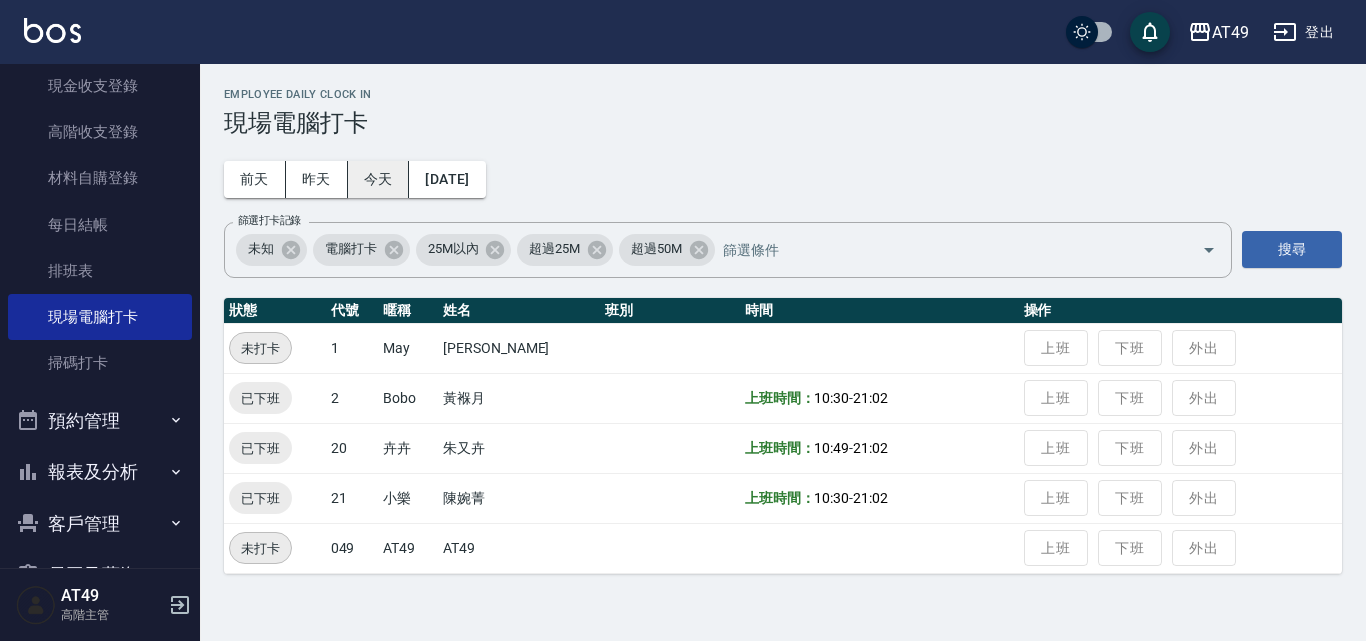 click on "今天" at bounding box center [379, 179] 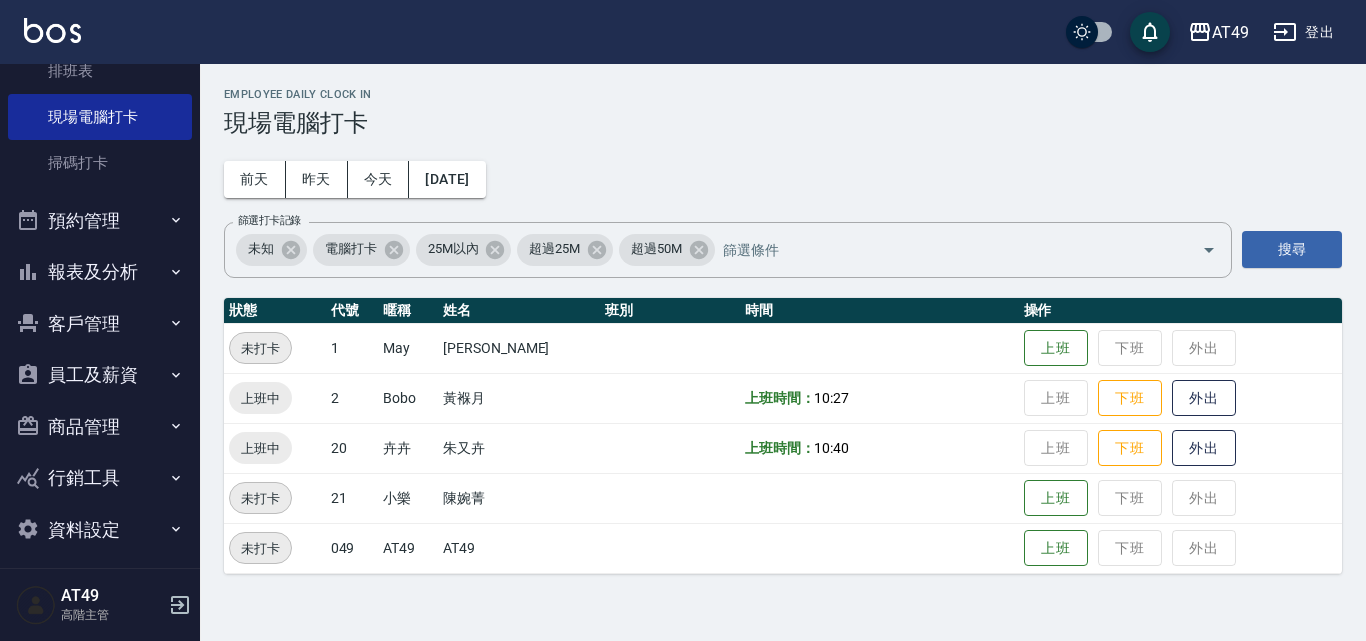 scroll, scrollTop: 511, scrollLeft: 0, axis: vertical 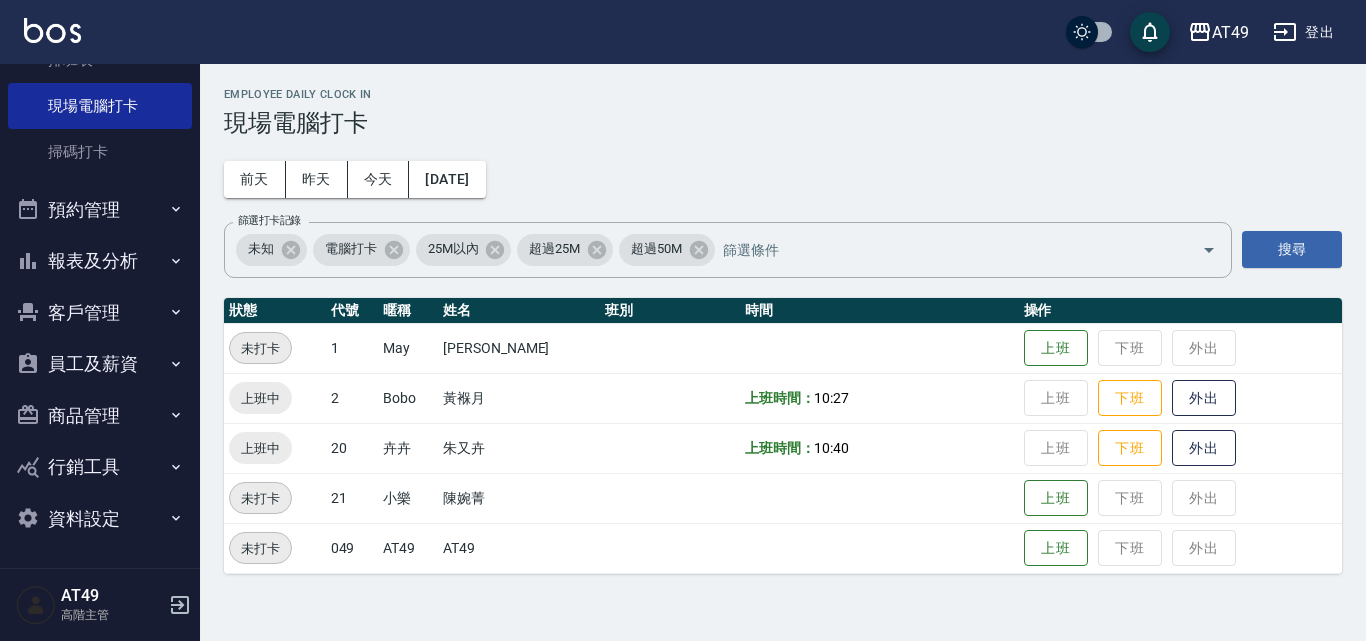 click on "報表及分析" at bounding box center (100, 261) 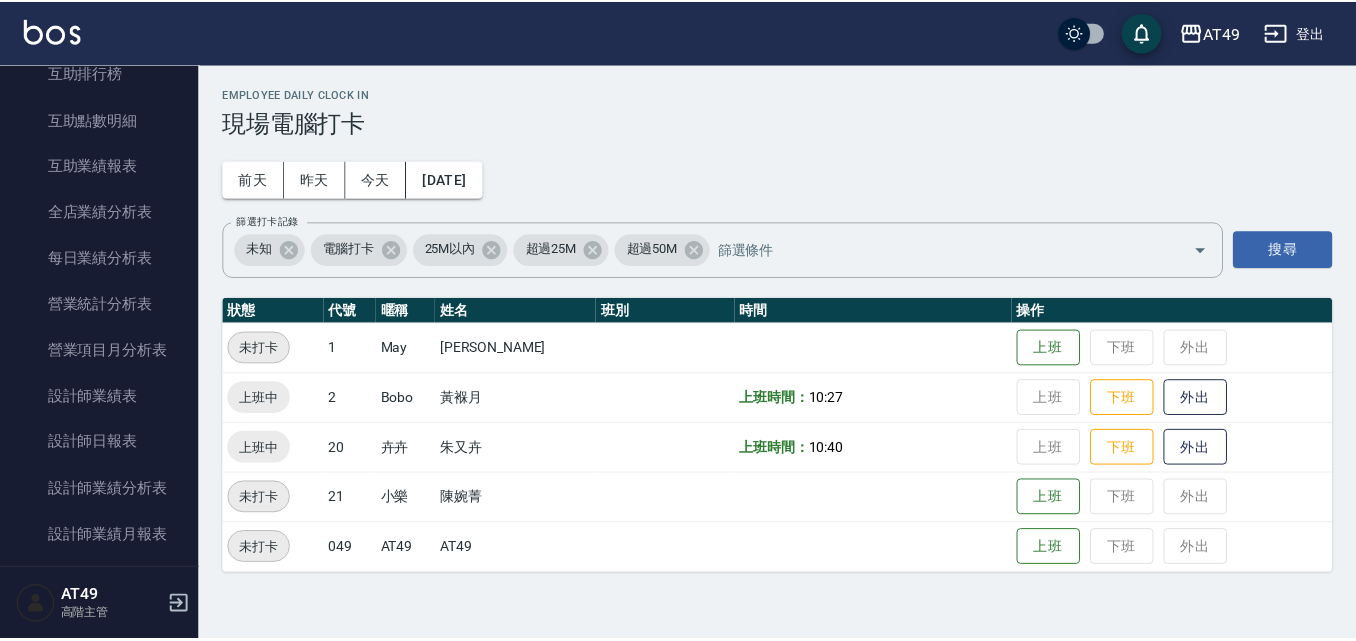 scroll, scrollTop: 1111, scrollLeft: 0, axis: vertical 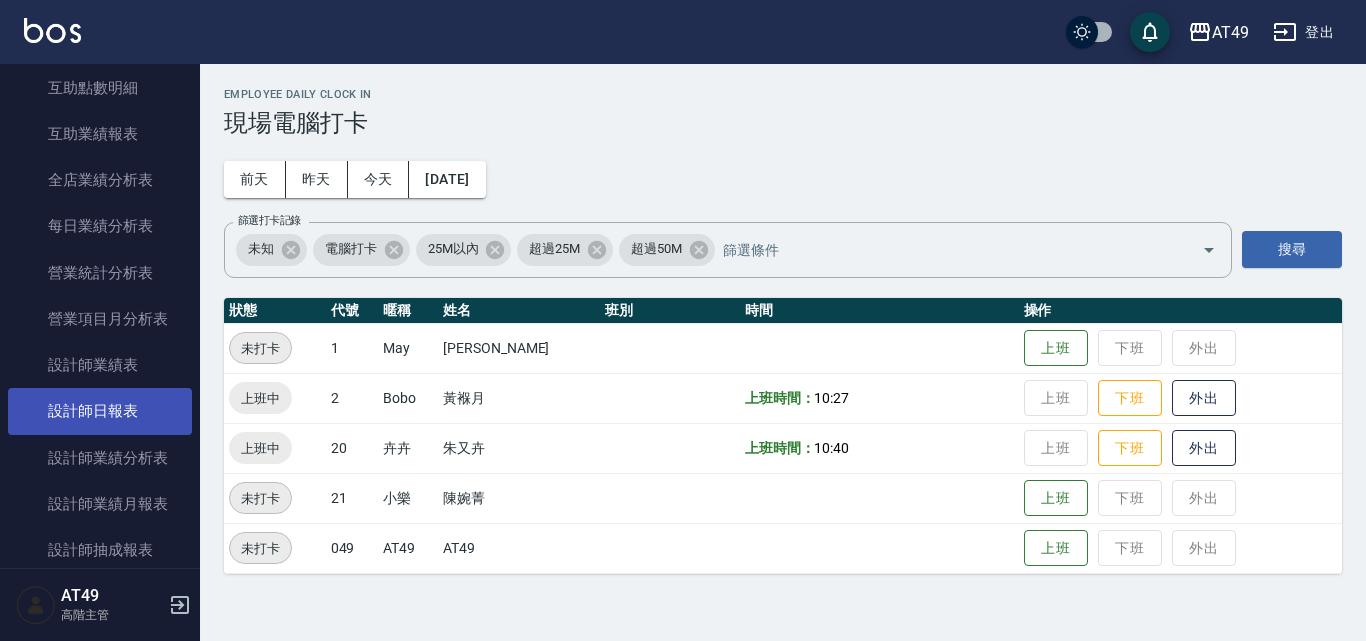 click on "設計師日報表" at bounding box center (100, 411) 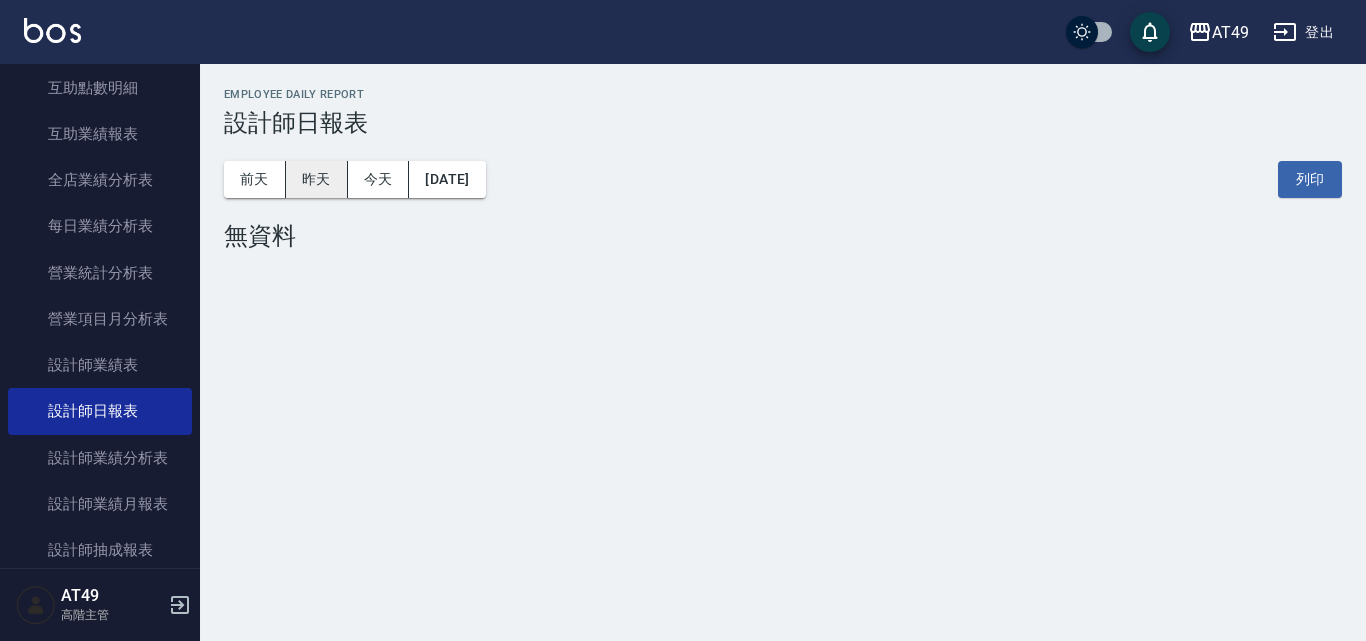 click on "昨天" at bounding box center [317, 179] 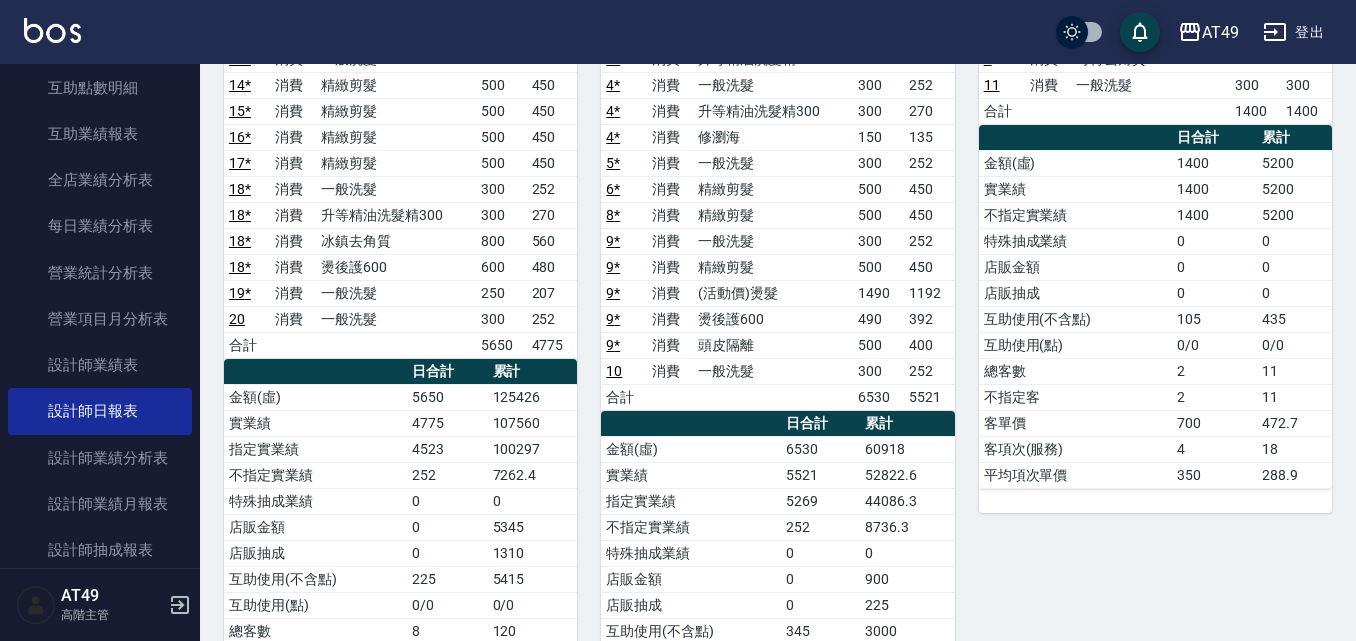 scroll, scrollTop: 300, scrollLeft: 0, axis: vertical 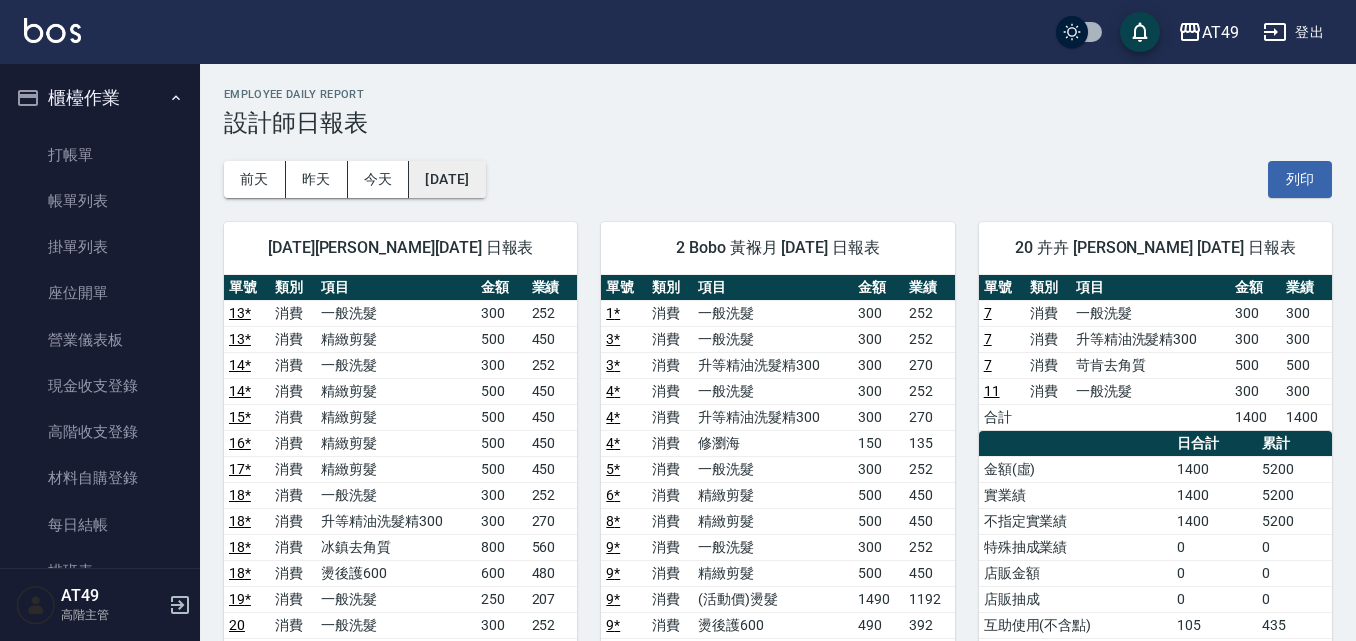 click on "2025/07/15" at bounding box center [447, 179] 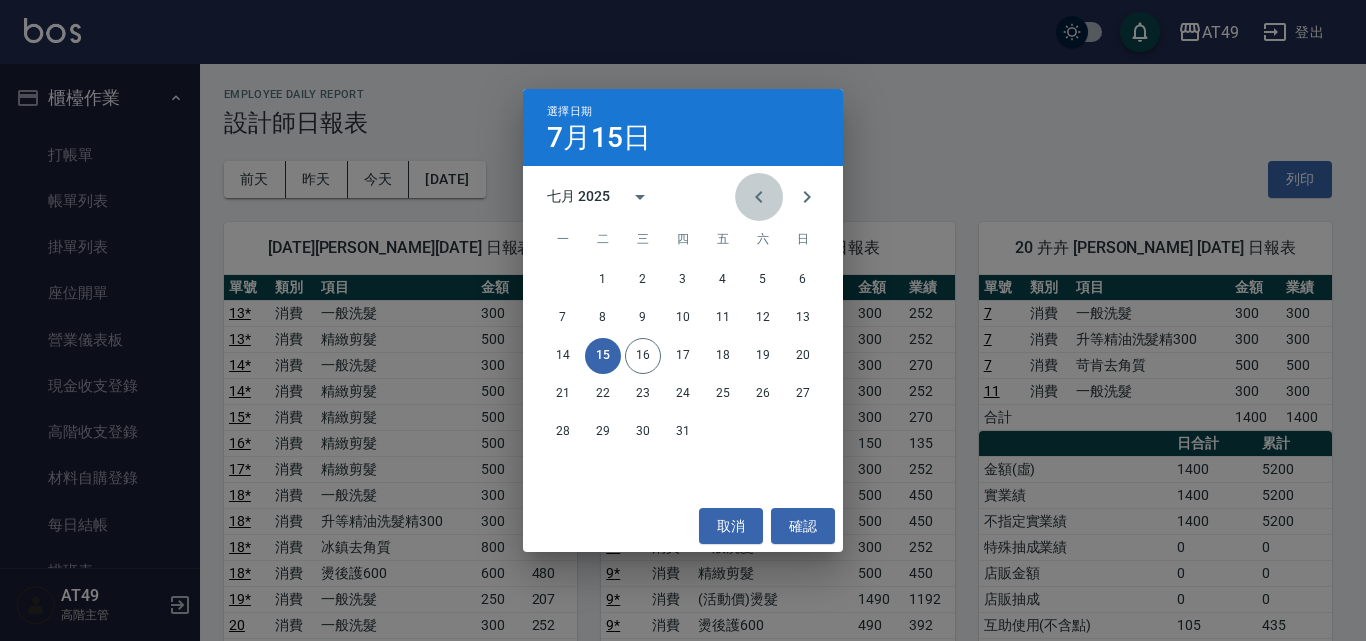 click 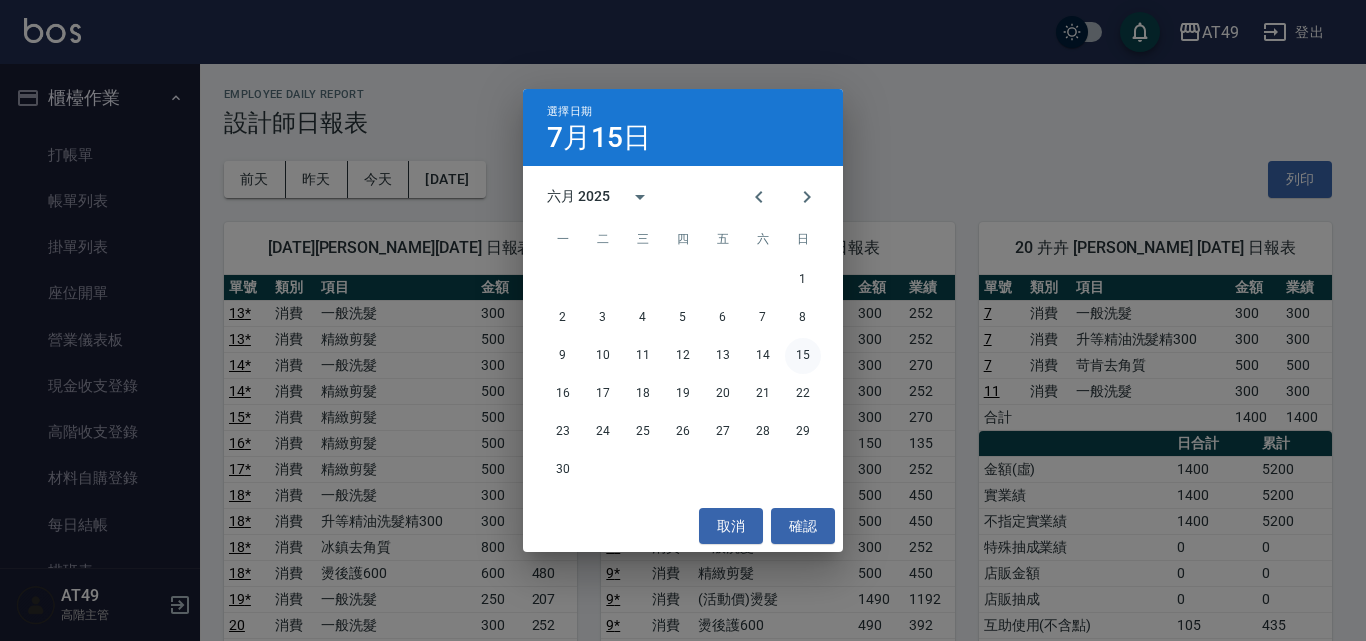 click on "15" at bounding box center [803, 356] 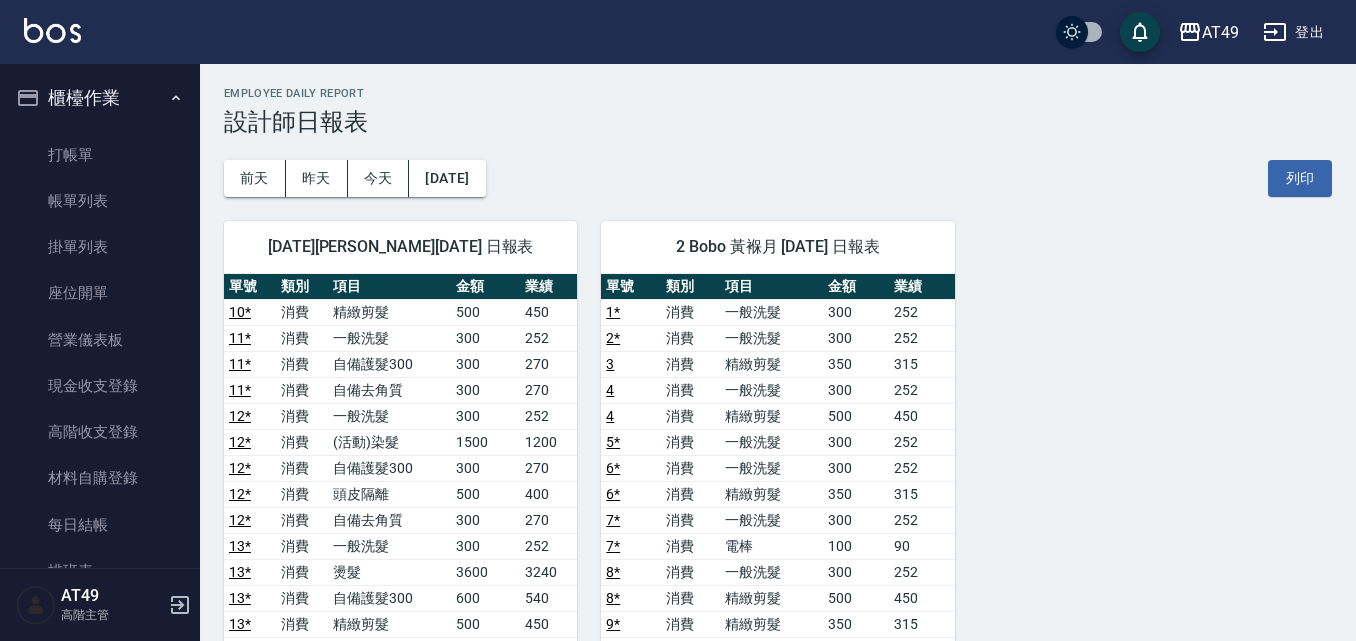 scroll, scrollTop: 0, scrollLeft: 0, axis: both 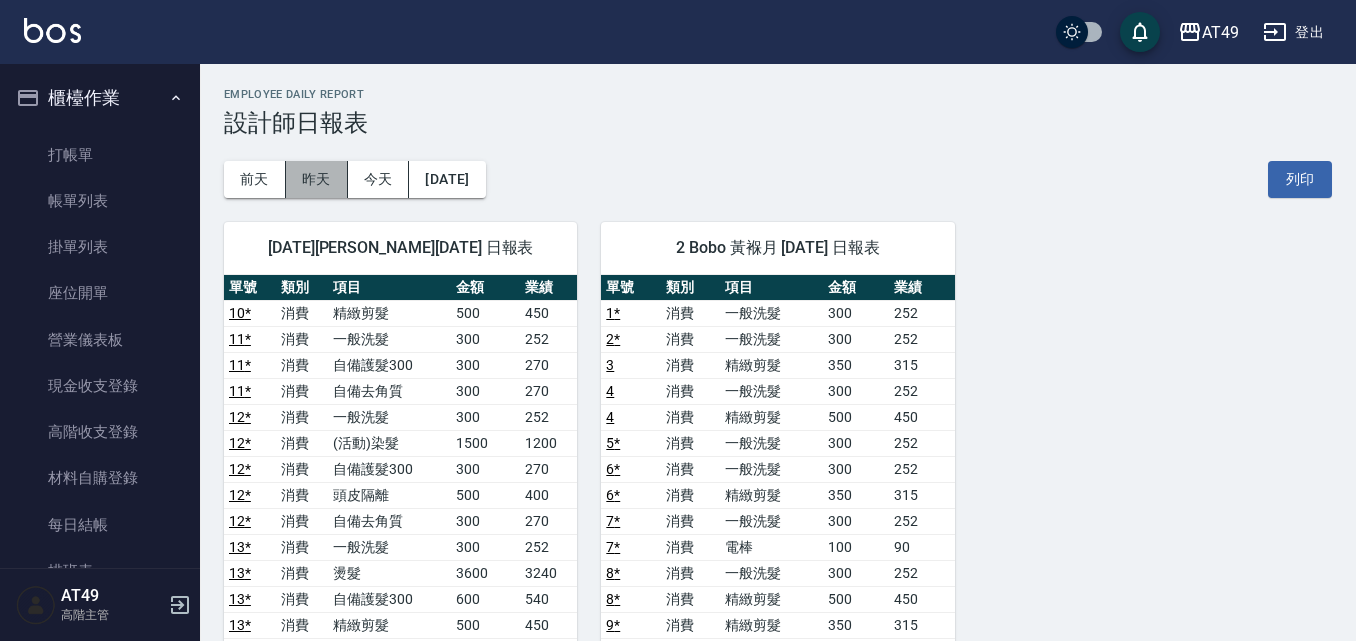 click on "昨天" at bounding box center (317, 179) 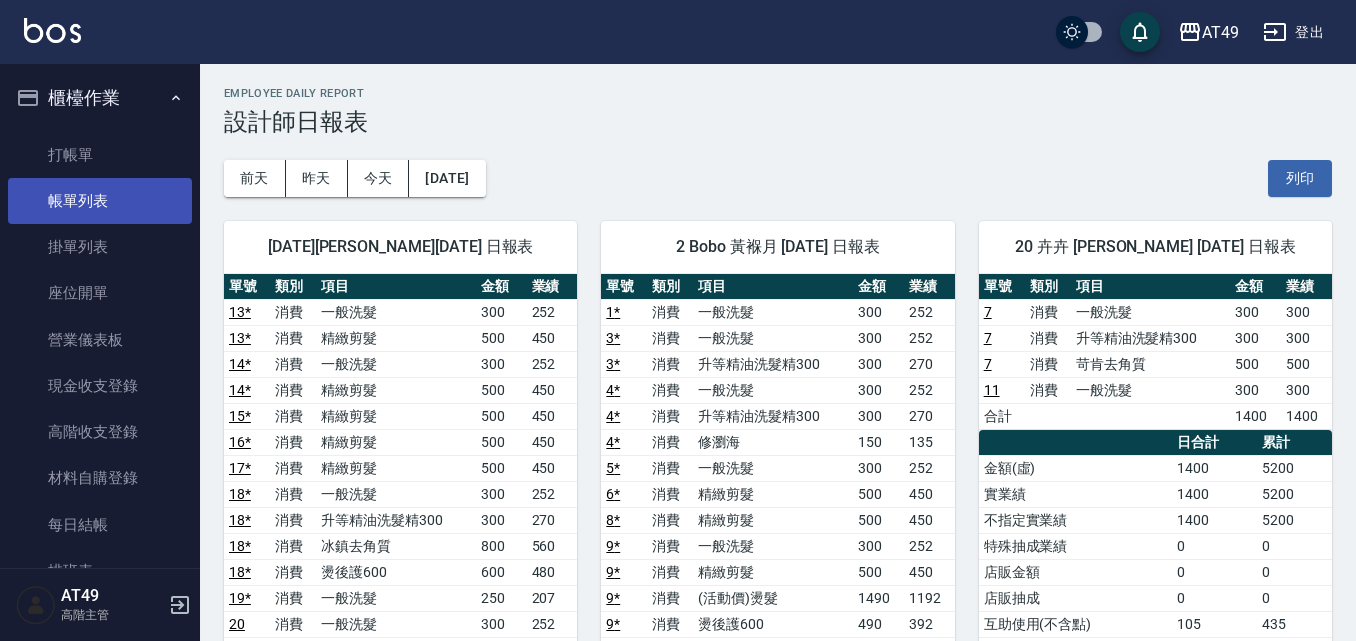 scroll, scrollTop: 0, scrollLeft: 0, axis: both 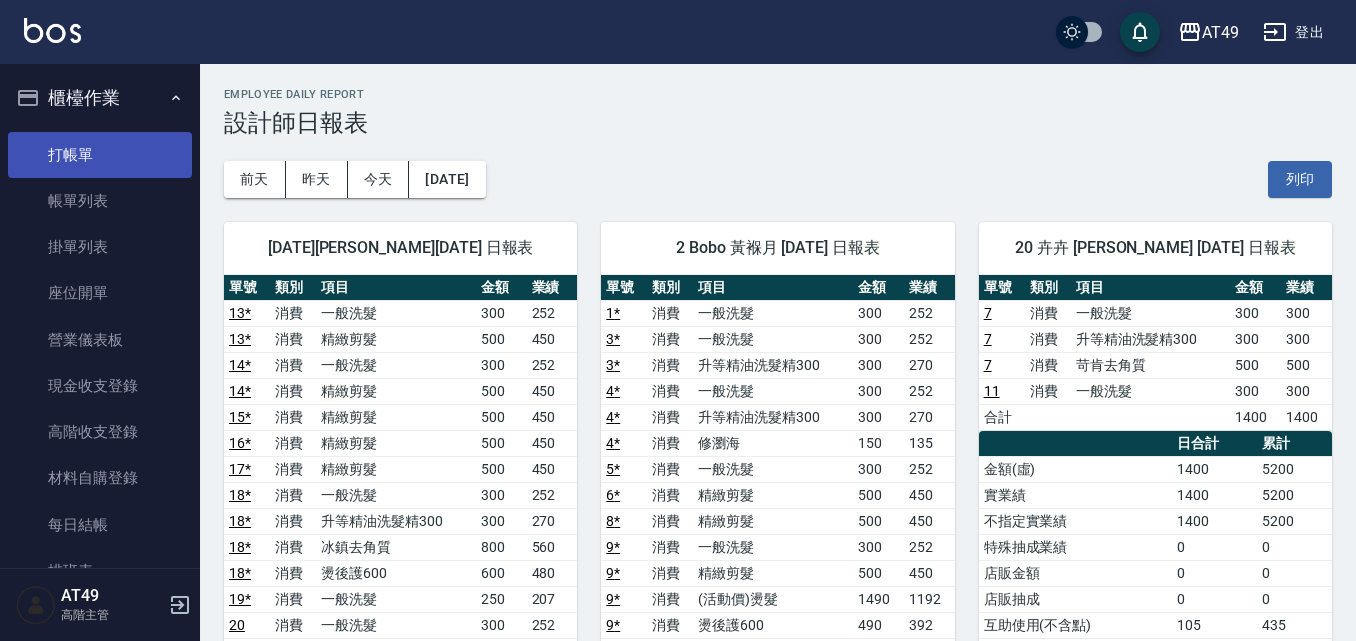 click on "打帳單" at bounding box center [100, 155] 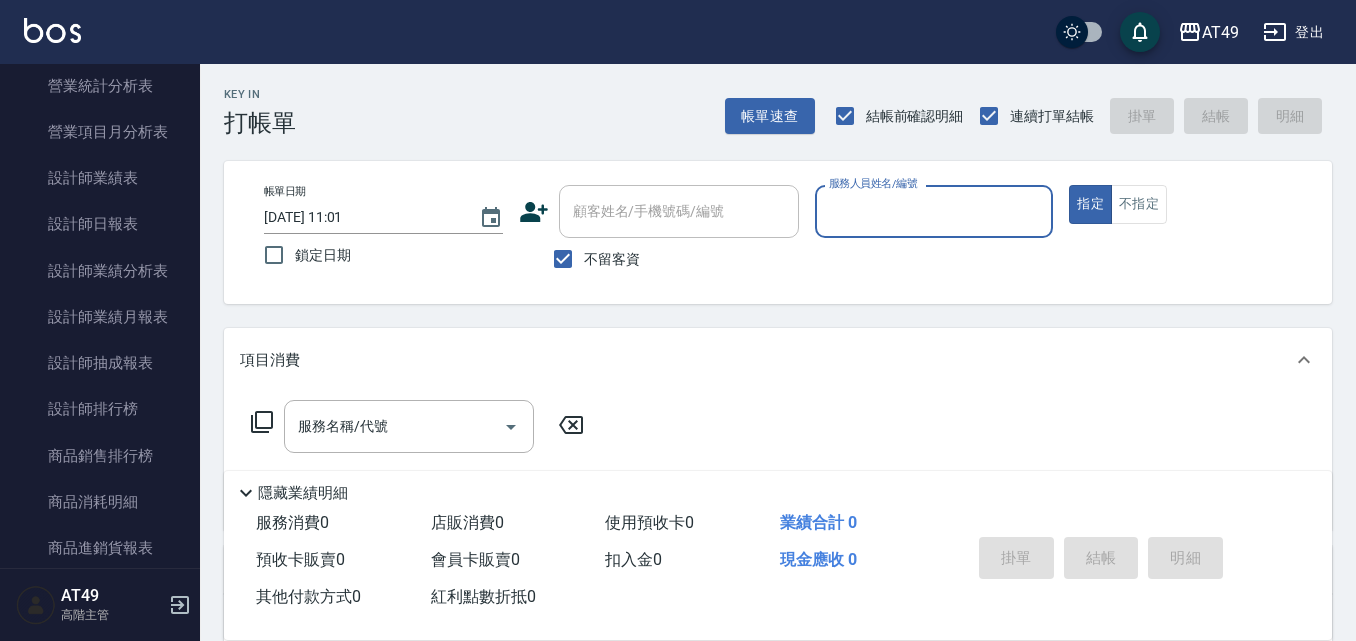 scroll, scrollTop: 1300, scrollLeft: 0, axis: vertical 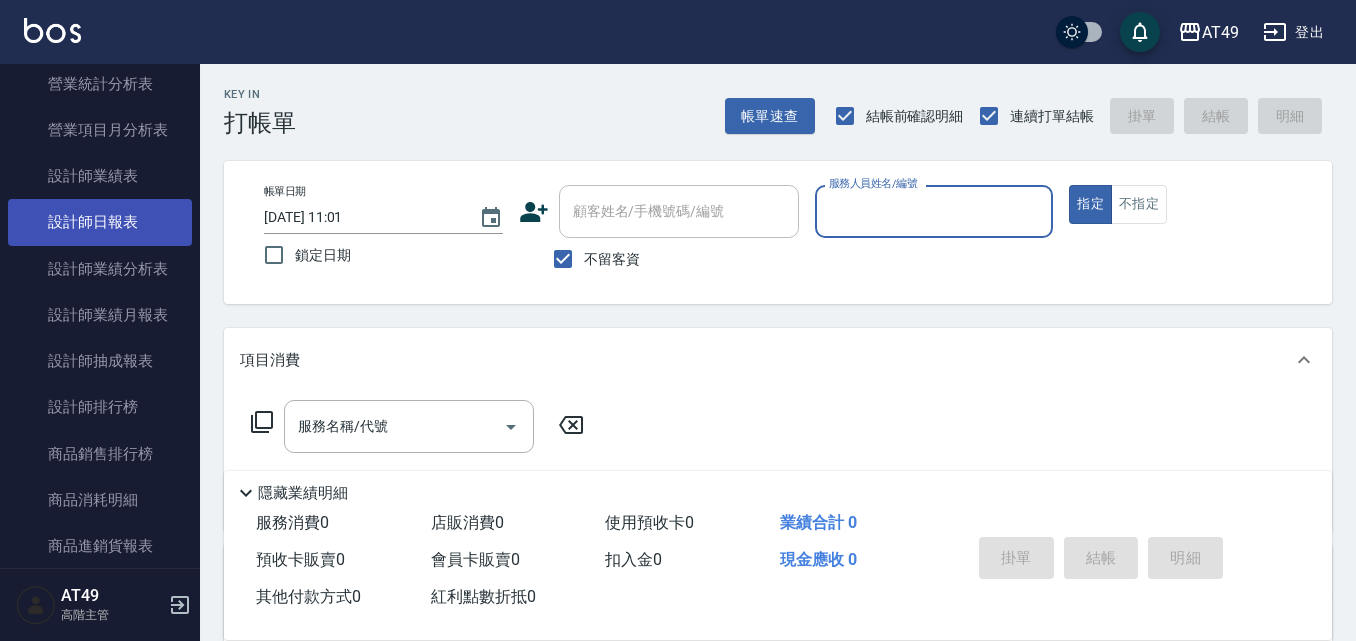 click on "設計師日報表" at bounding box center (100, 222) 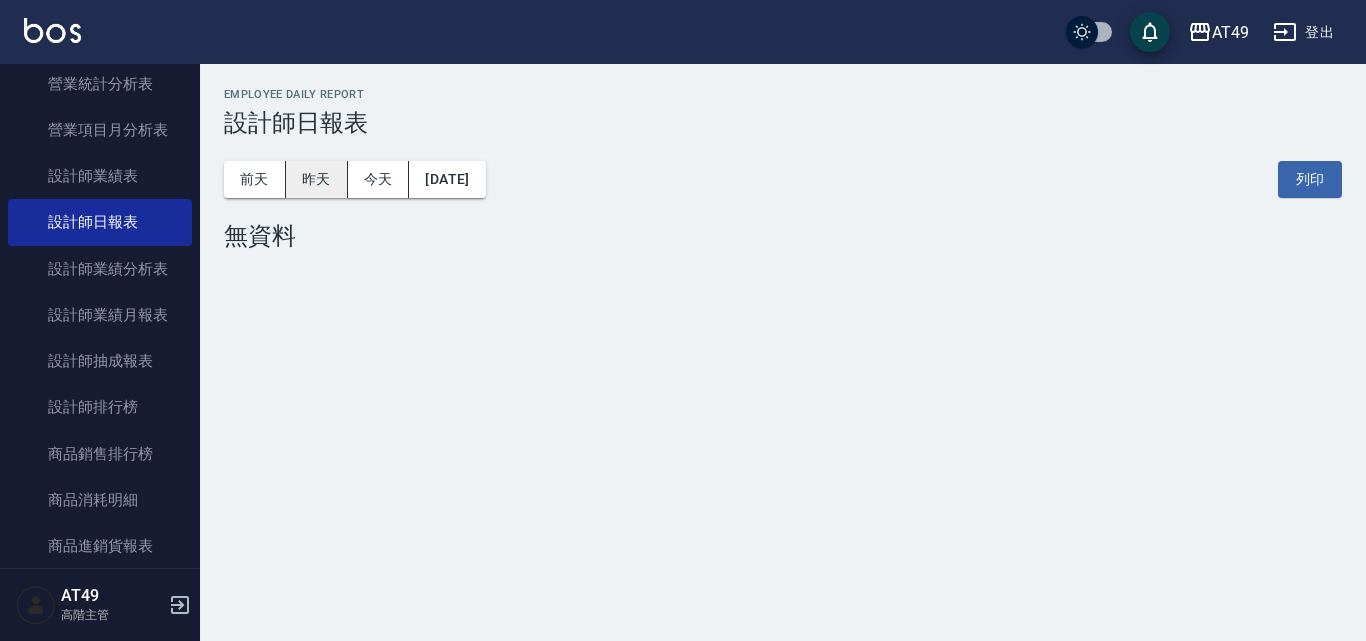click on "昨天" at bounding box center (317, 179) 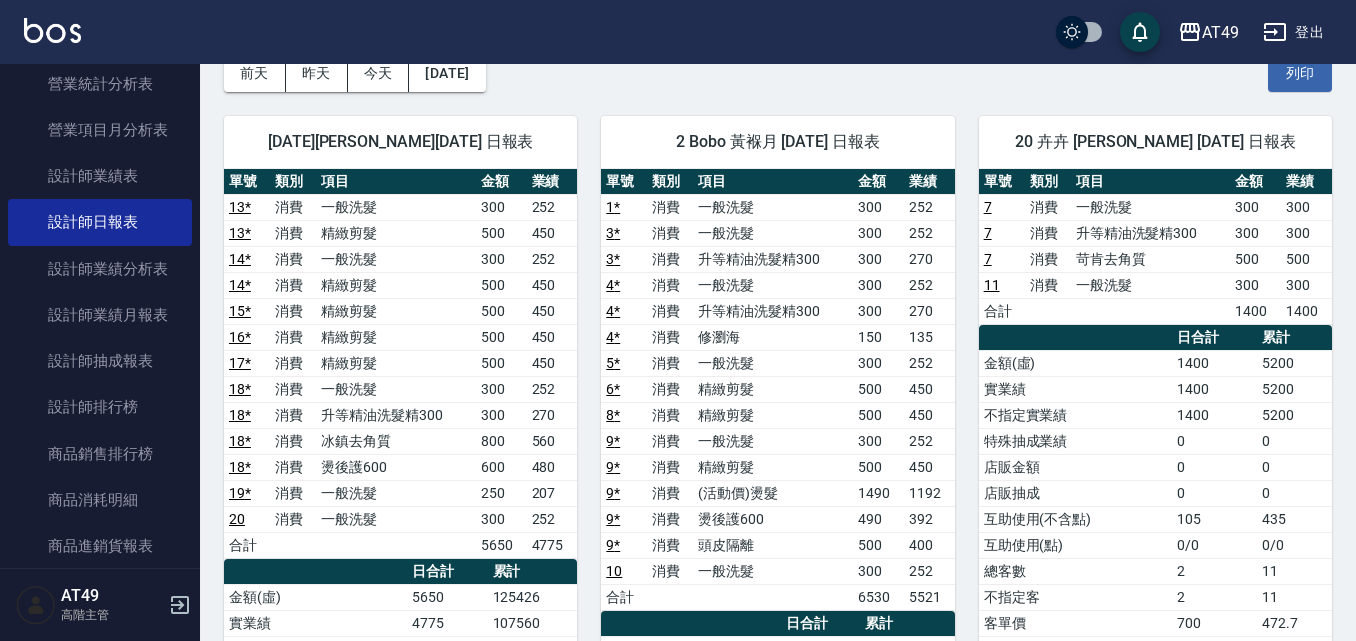 scroll, scrollTop: 0, scrollLeft: 0, axis: both 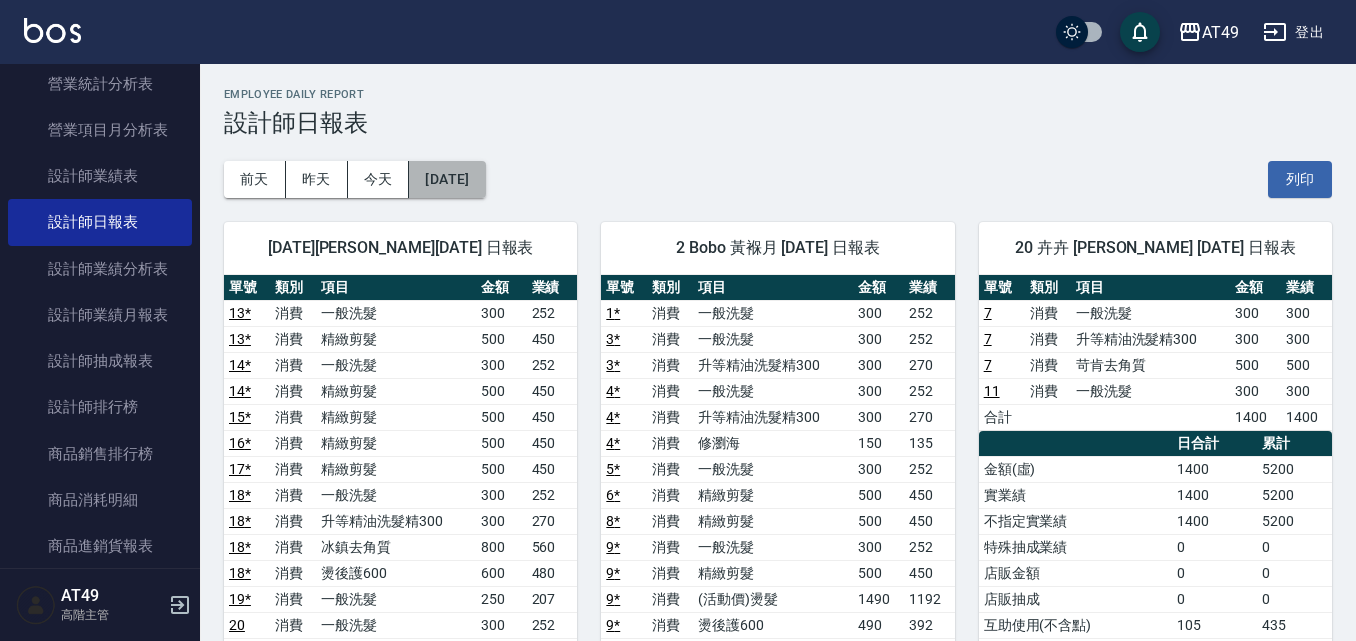 click on "2025/07/15" at bounding box center (447, 179) 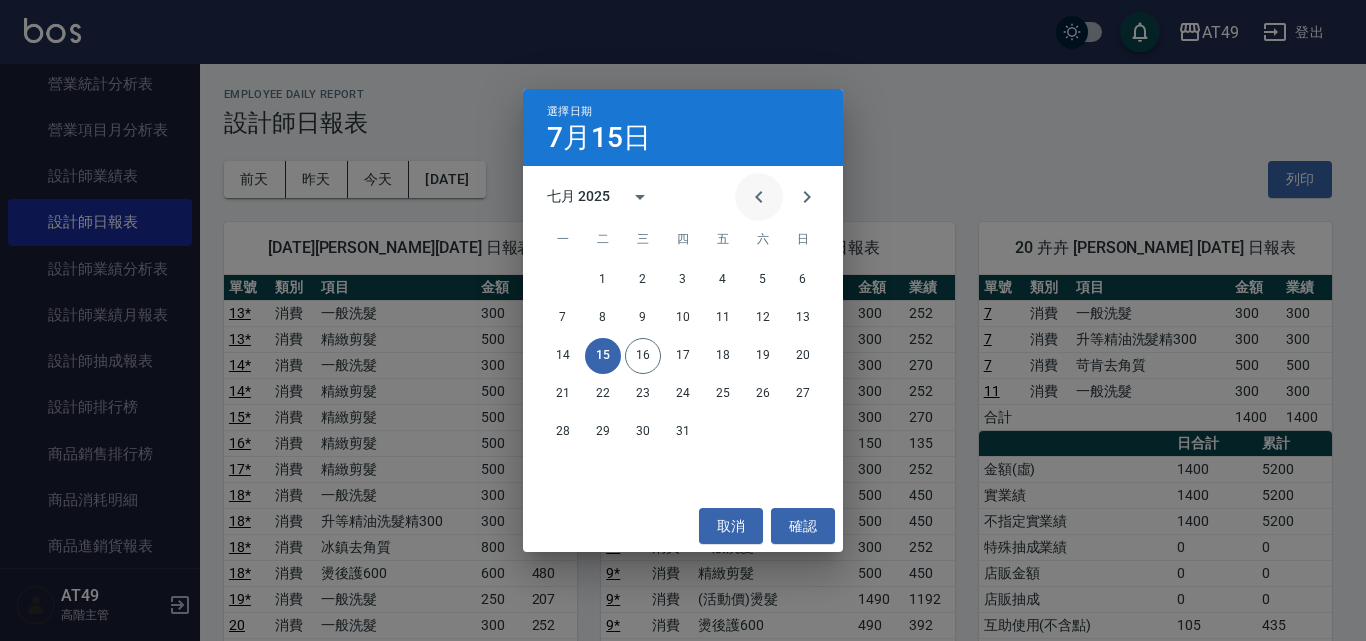 click 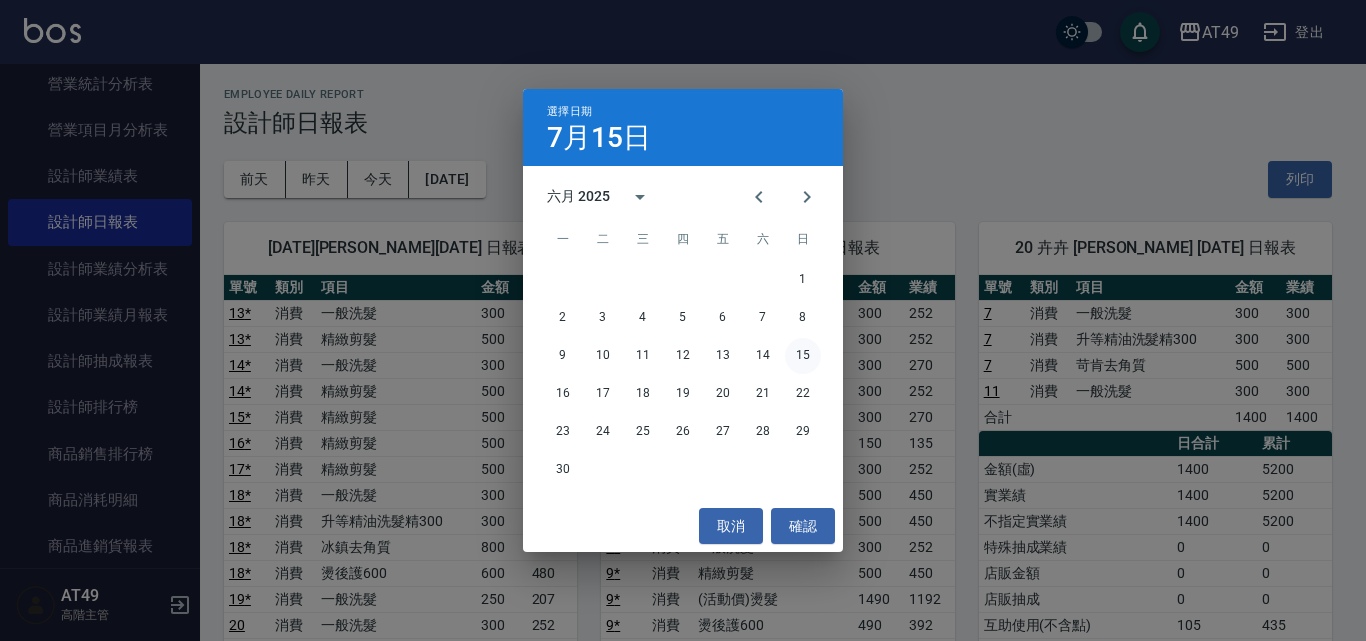 click on "9 10 11 12 13 14 15" at bounding box center (683, 356) 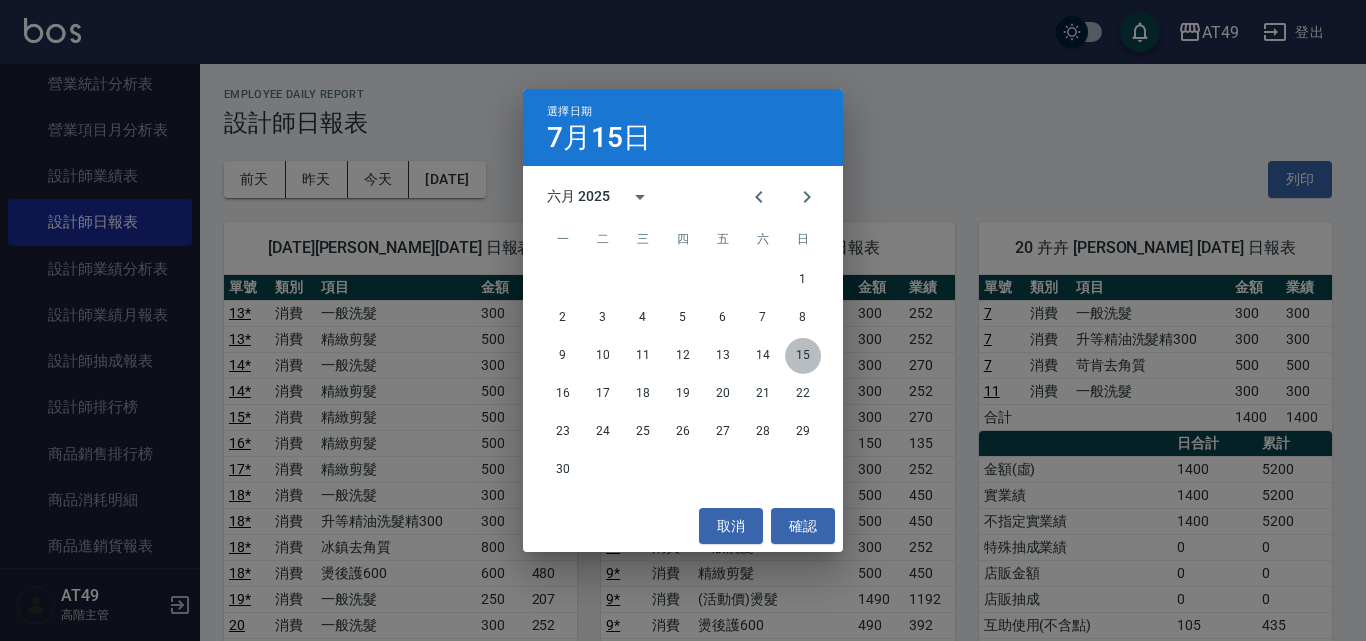 click on "15" at bounding box center (803, 356) 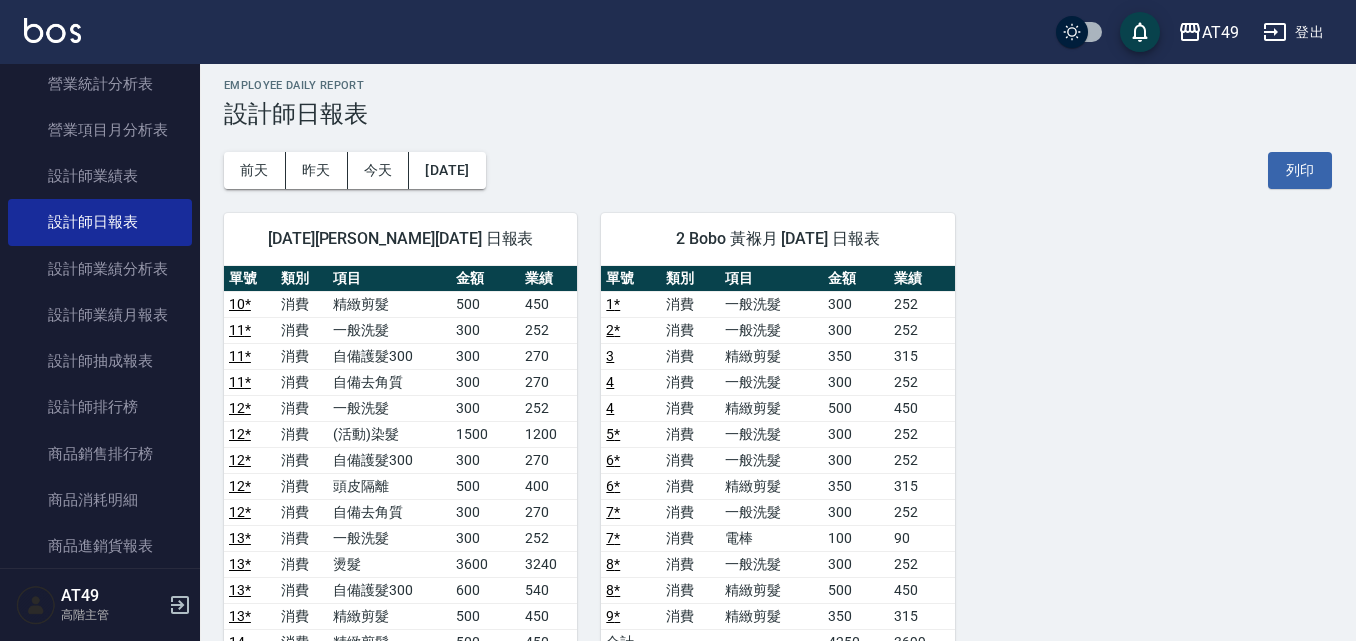 scroll, scrollTop: 0, scrollLeft: 0, axis: both 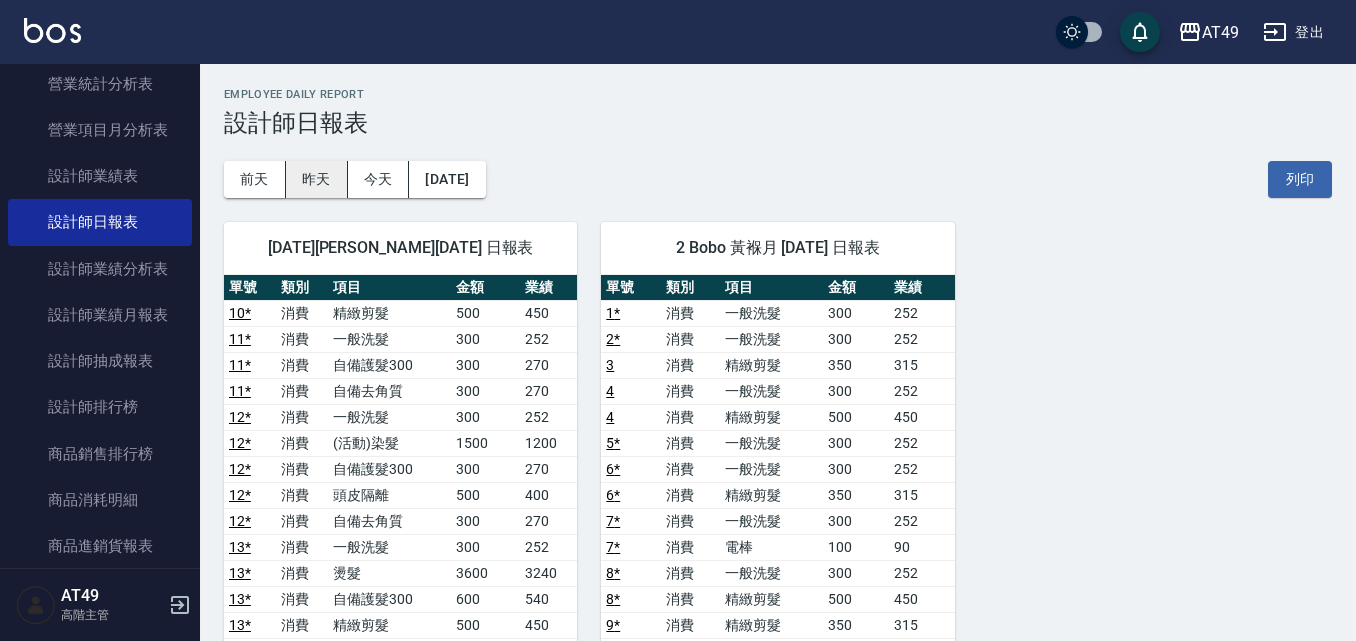 click on "昨天" at bounding box center (317, 179) 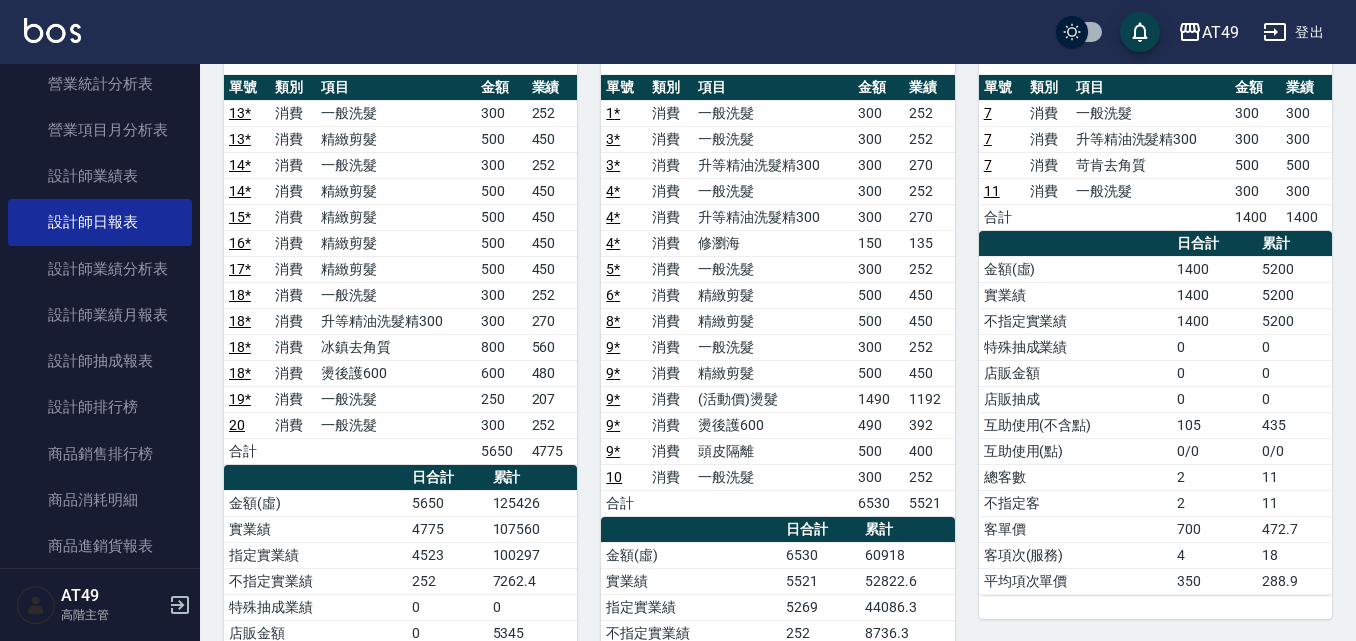 scroll, scrollTop: 100, scrollLeft: 0, axis: vertical 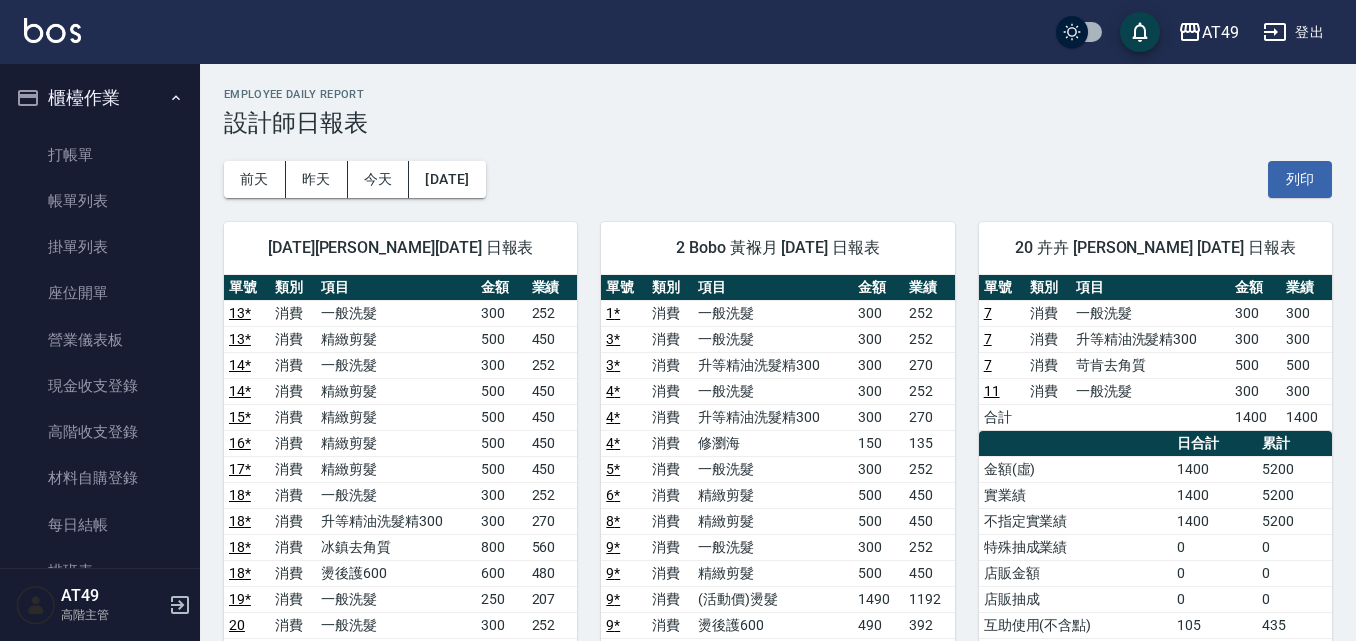 drag, startPoint x: 69, startPoint y: 139, endPoint x: 303, endPoint y: 242, distance: 255.6658 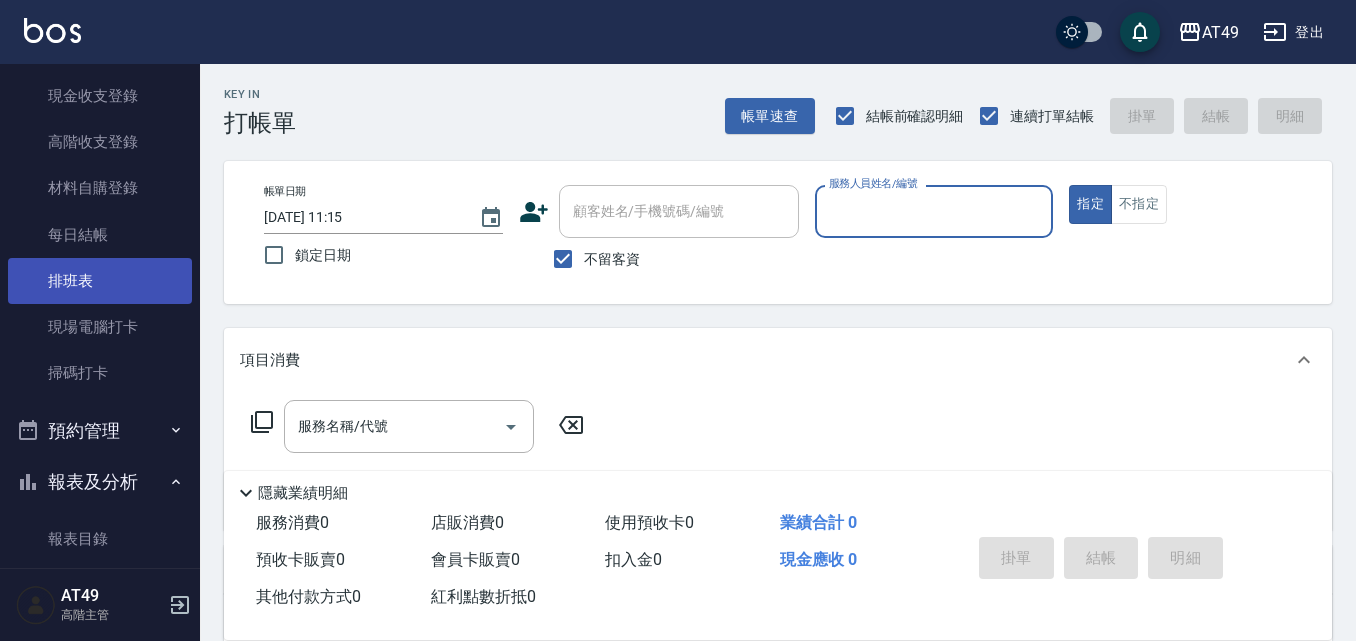 scroll, scrollTop: 300, scrollLeft: 0, axis: vertical 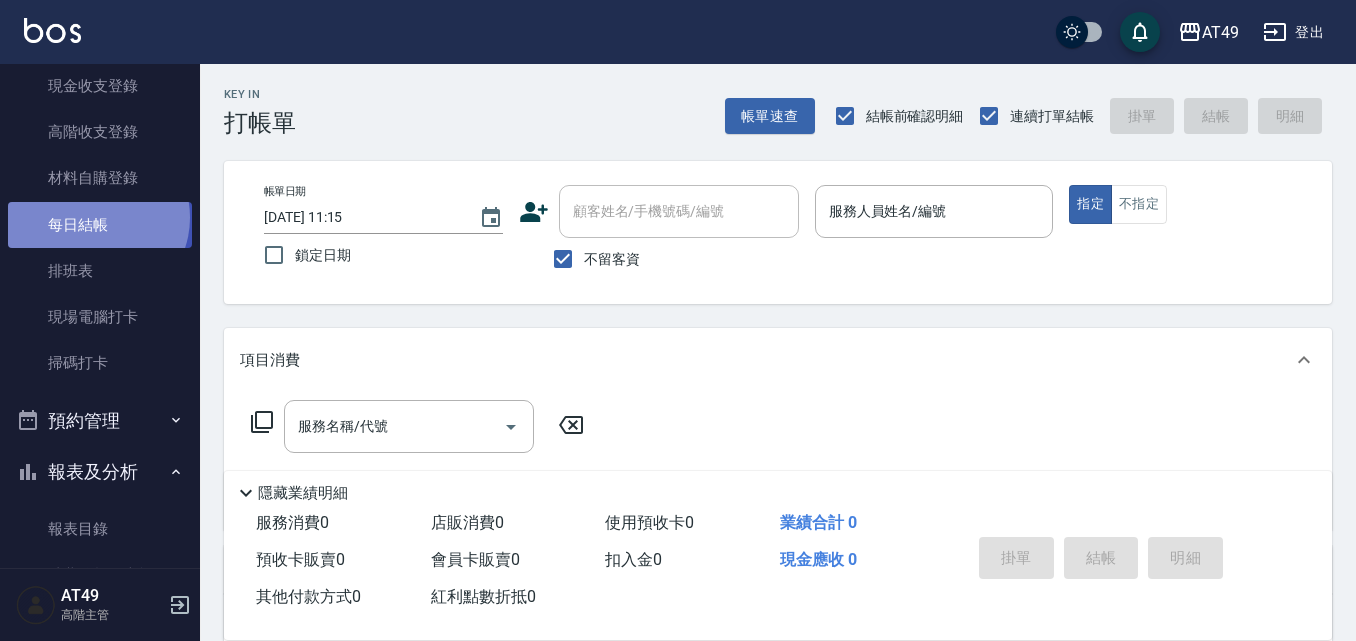click on "每日結帳" at bounding box center [100, 225] 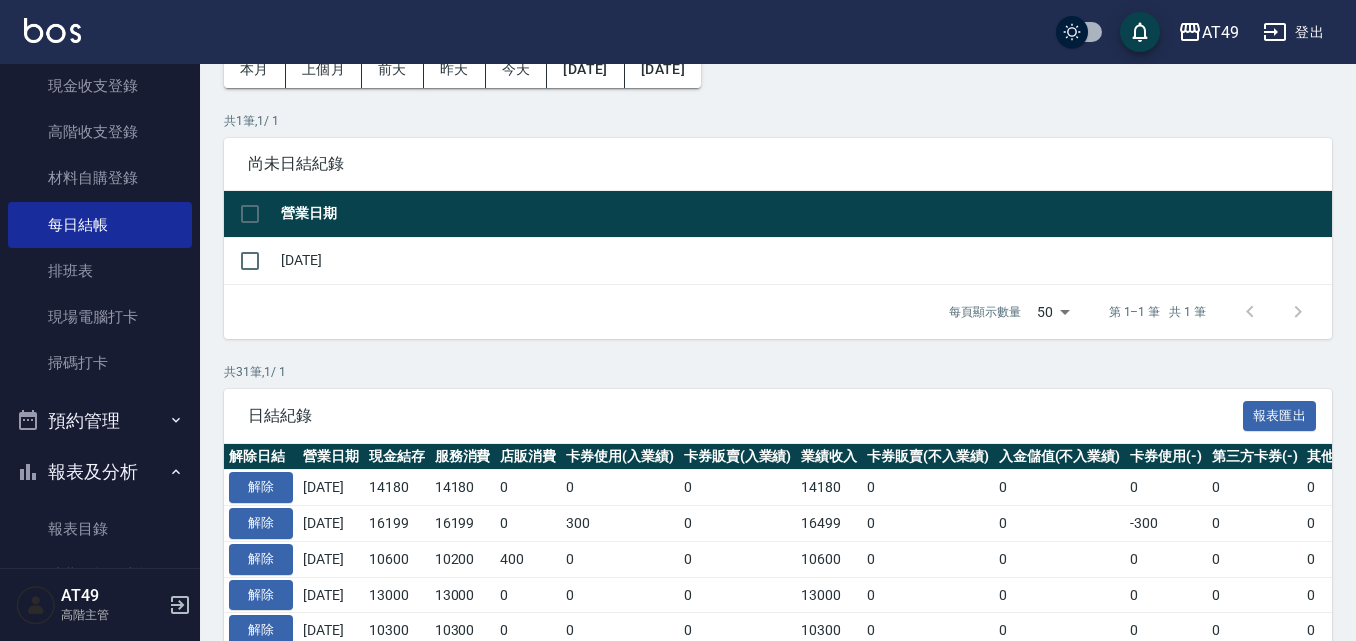 scroll, scrollTop: 200, scrollLeft: 0, axis: vertical 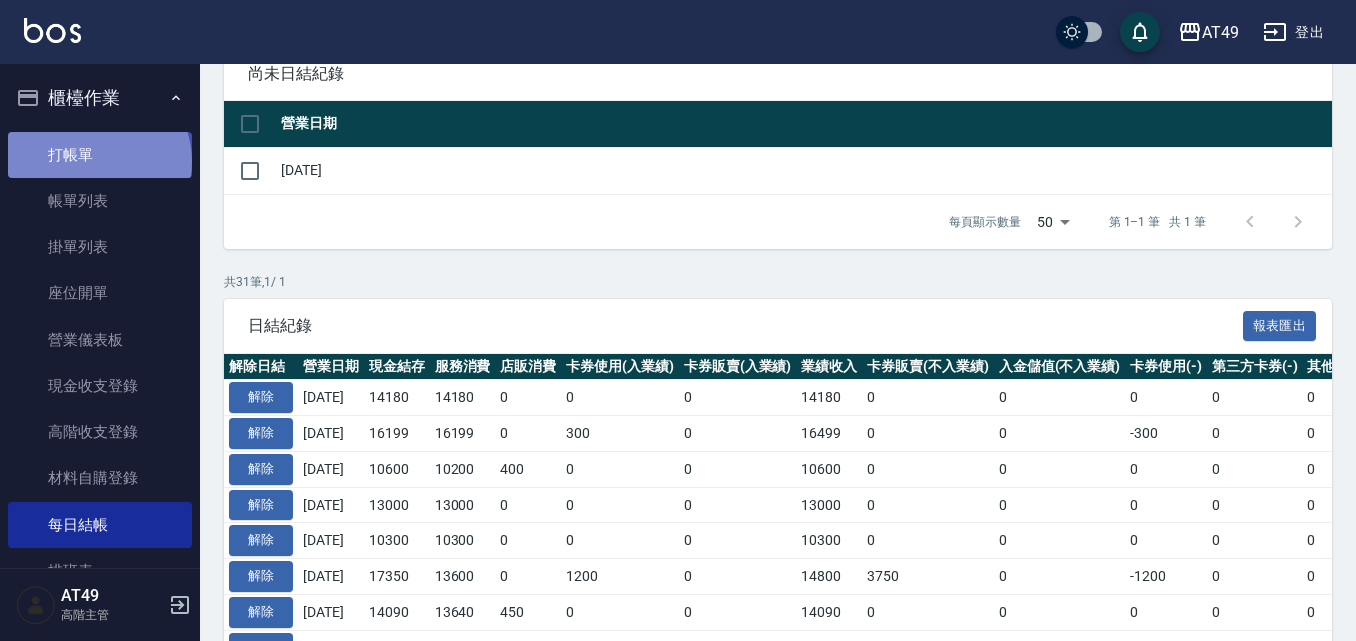 click on "打帳單" at bounding box center [100, 155] 